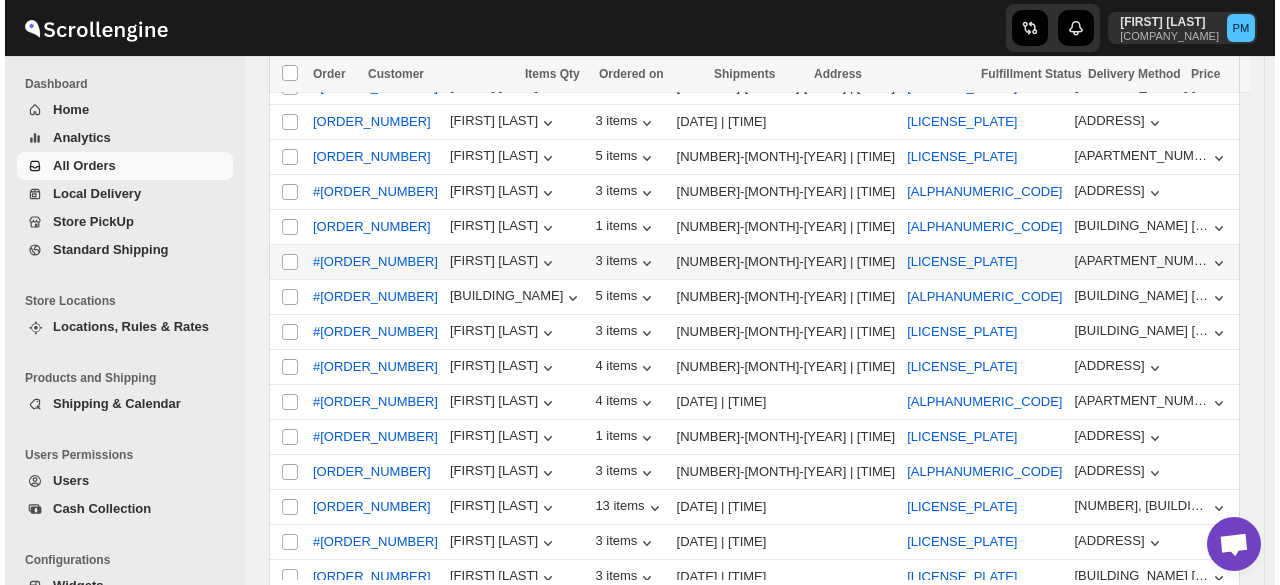 scroll, scrollTop: 200, scrollLeft: 0, axis: vertical 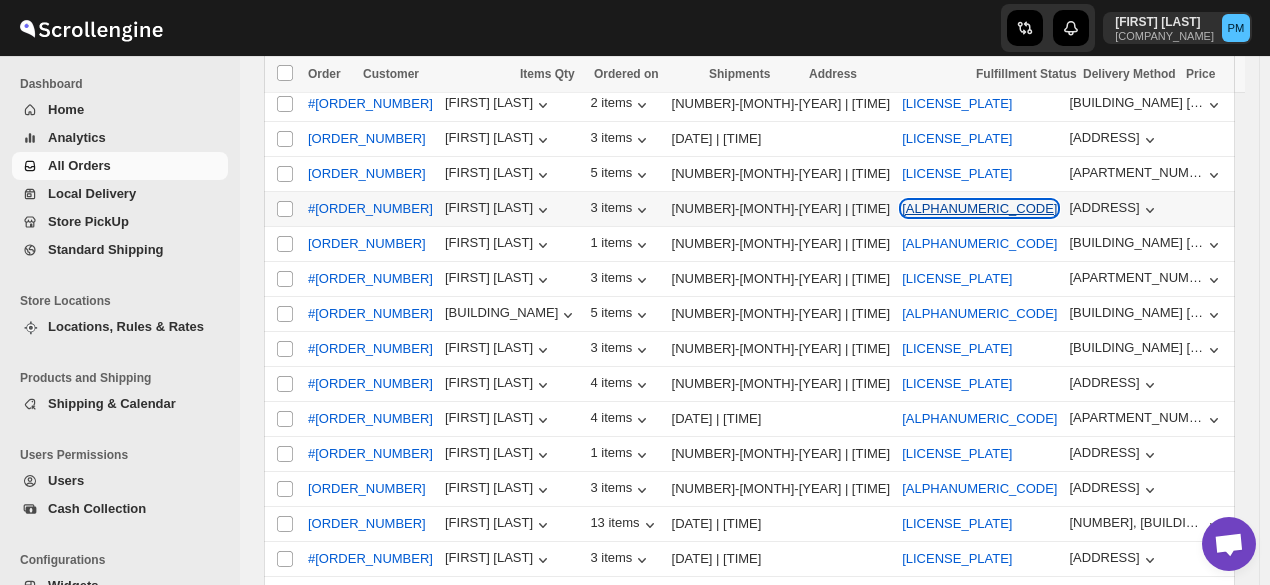 click on "[ALPHANUMERIC_CODE]" at bounding box center [979, 208] 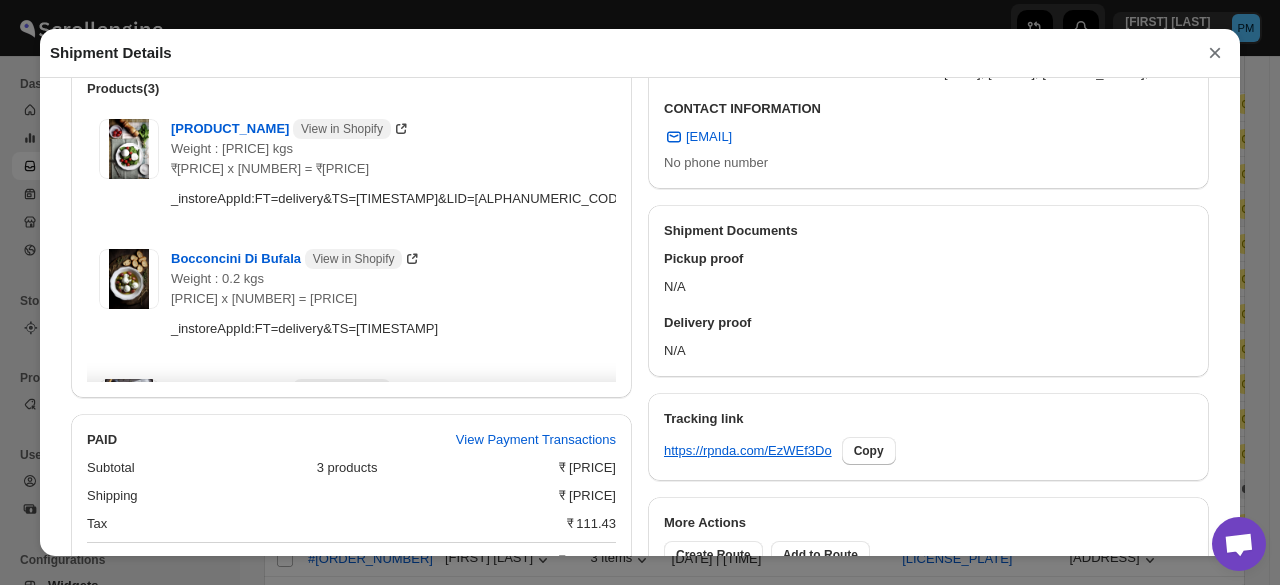 scroll, scrollTop: 1018, scrollLeft: 0, axis: vertical 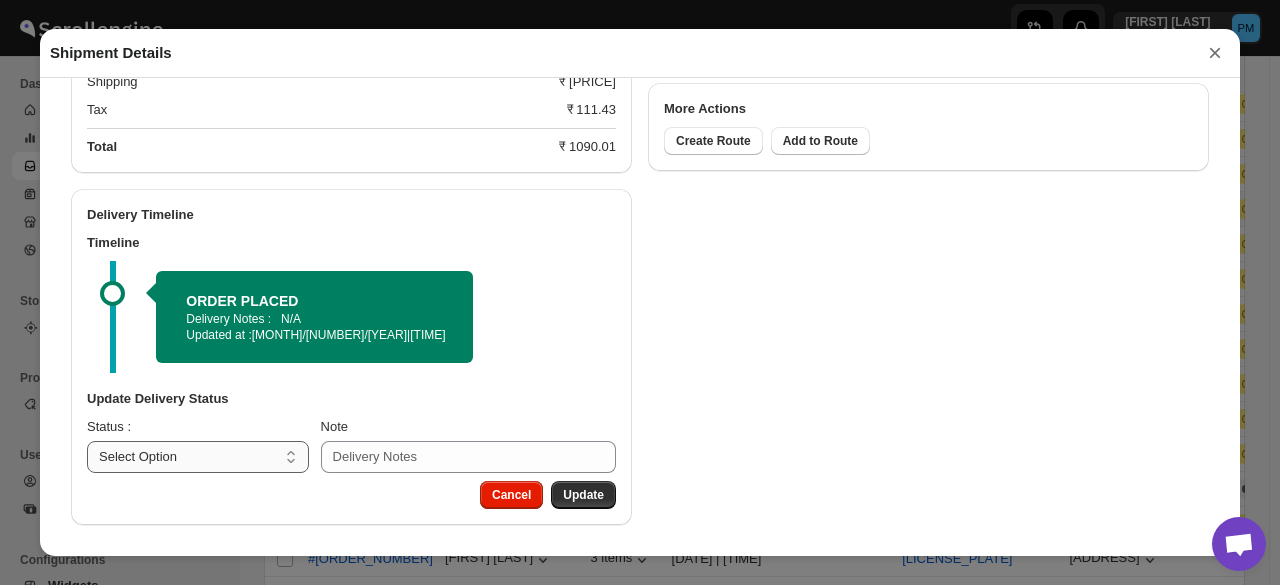 click on "Select Option PICKED UP OUT FOR DELIVERY RESCHEDULE DELIVERED CANCELLED" at bounding box center [198, 457] 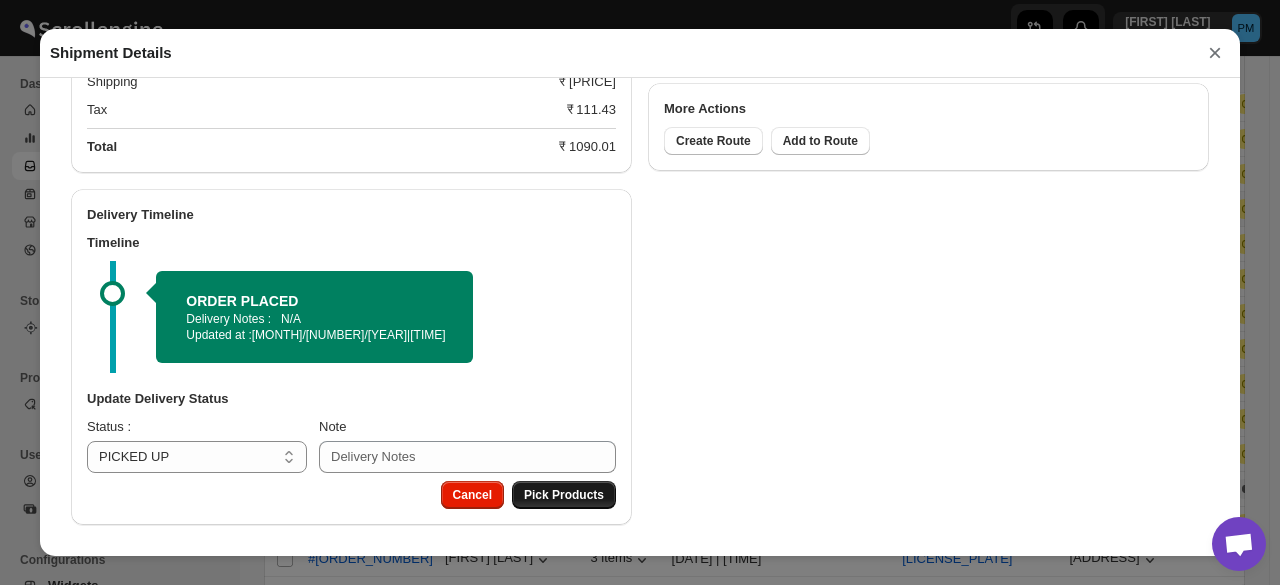 click on "Pick Products" at bounding box center [564, 495] 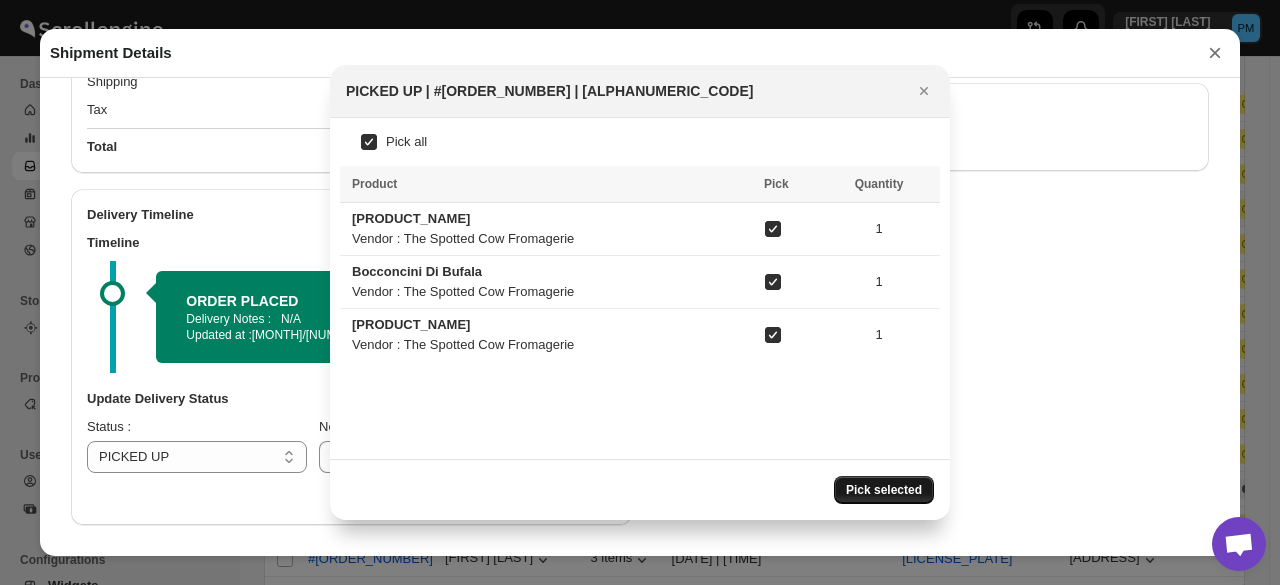 click on "Pick selected" at bounding box center (884, 490) 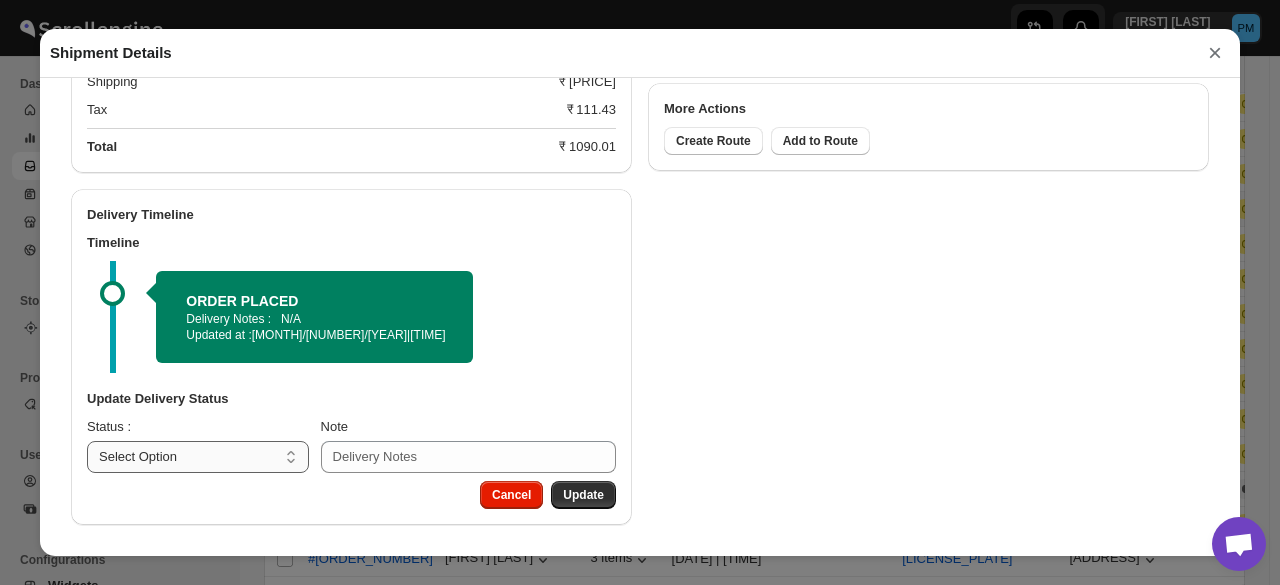 click on "Select Option PICKED UP OUT FOR DELIVERY RESCHEDULE DELIVERED CANCELLED" at bounding box center [198, 457] 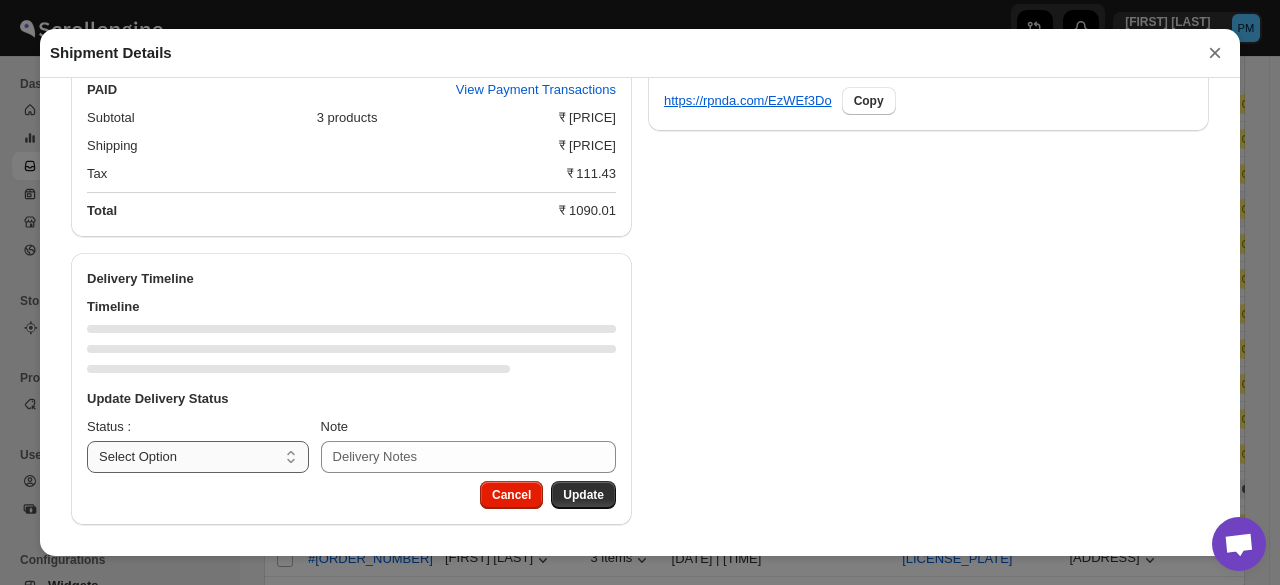scroll, scrollTop: 1018, scrollLeft: 0, axis: vertical 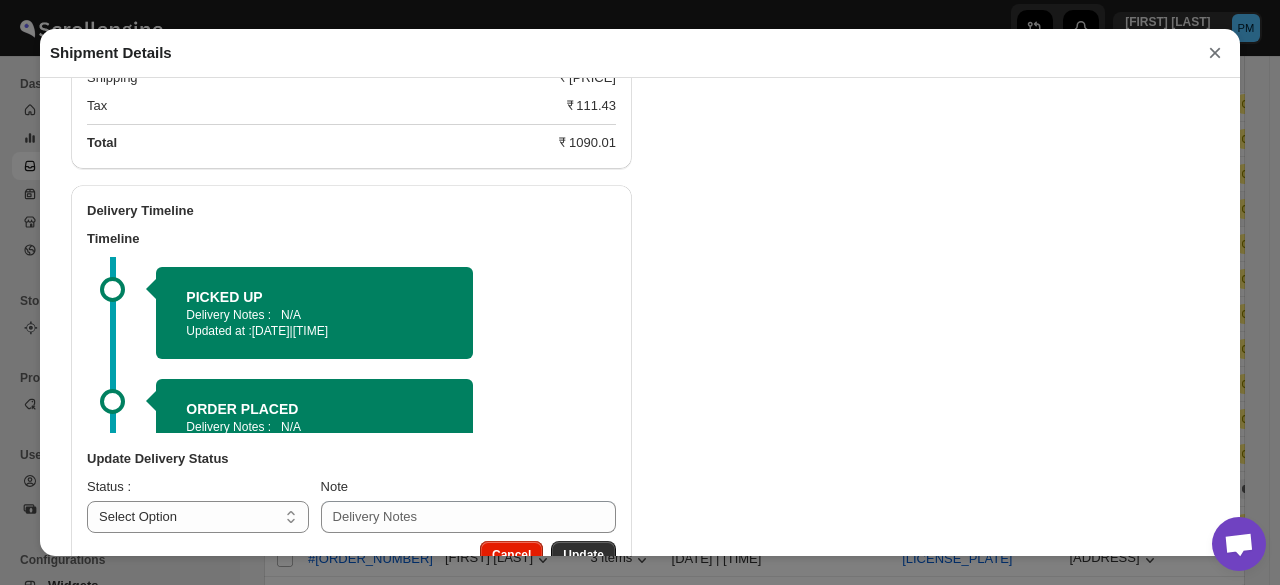 select on "OUT_FOR_DELIVERY" 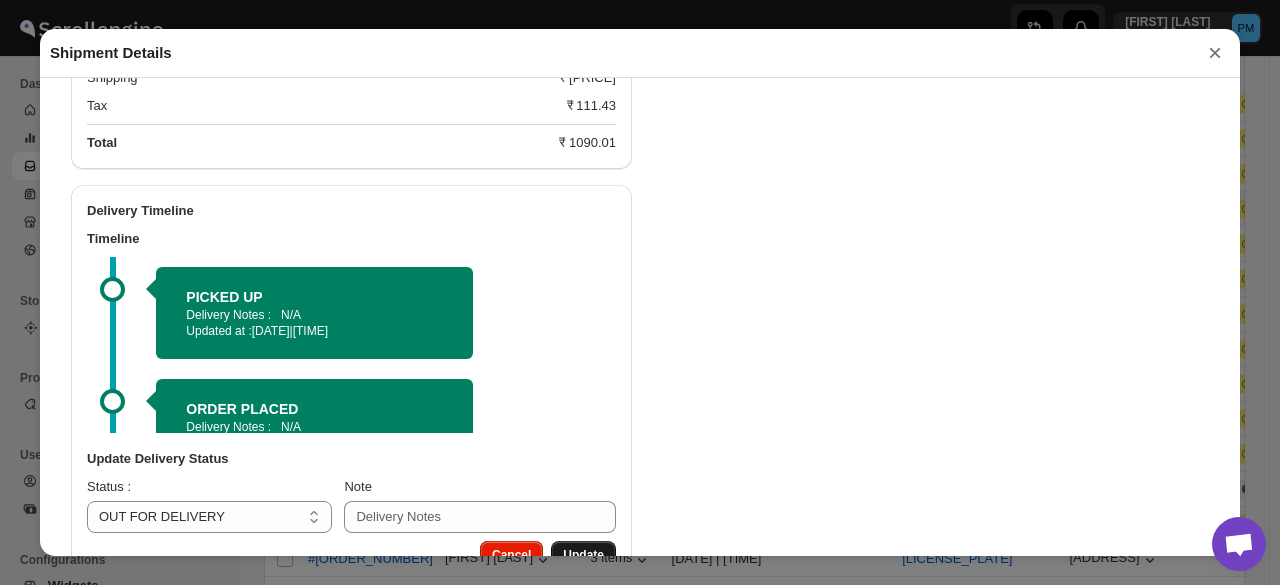 click on "Update" at bounding box center [583, 555] 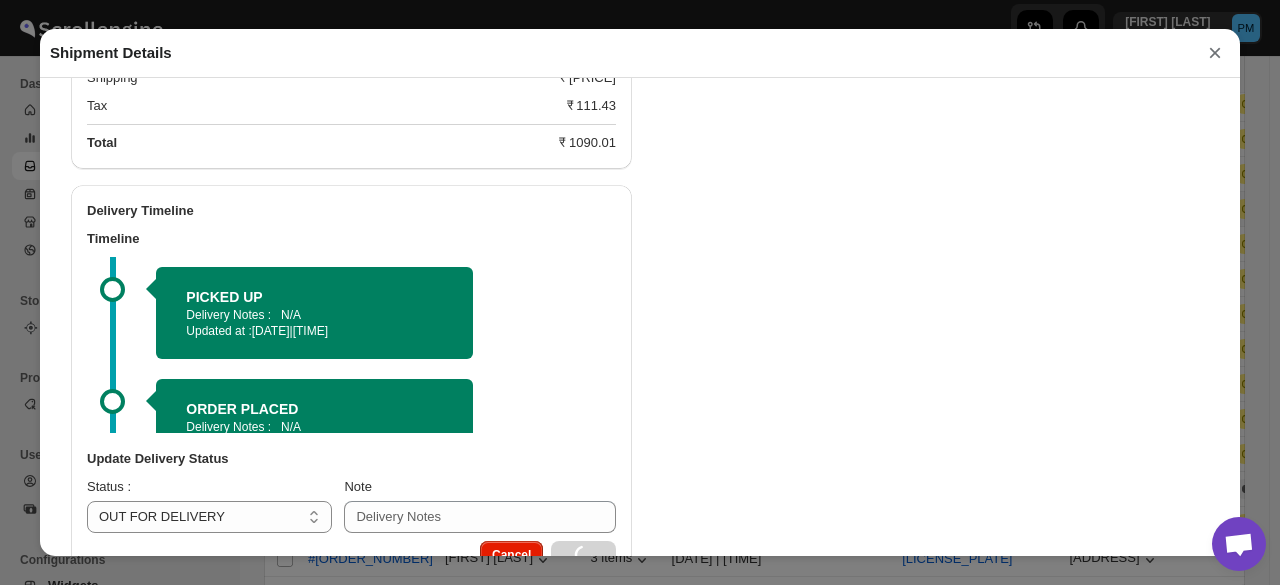 select 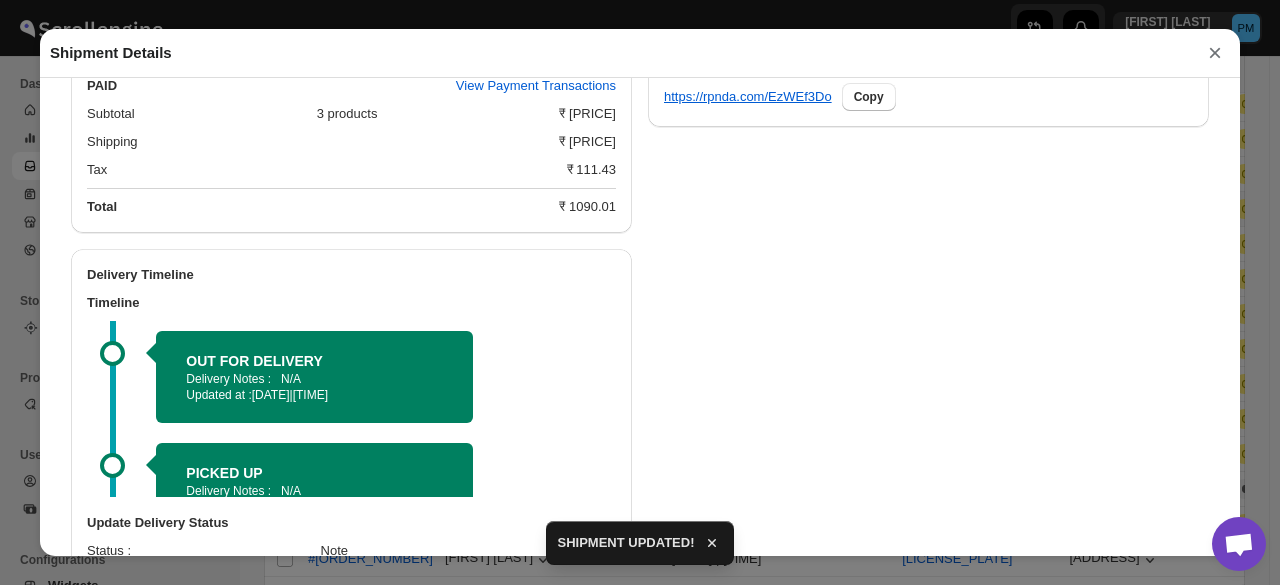 scroll, scrollTop: 1018, scrollLeft: 0, axis: vertical 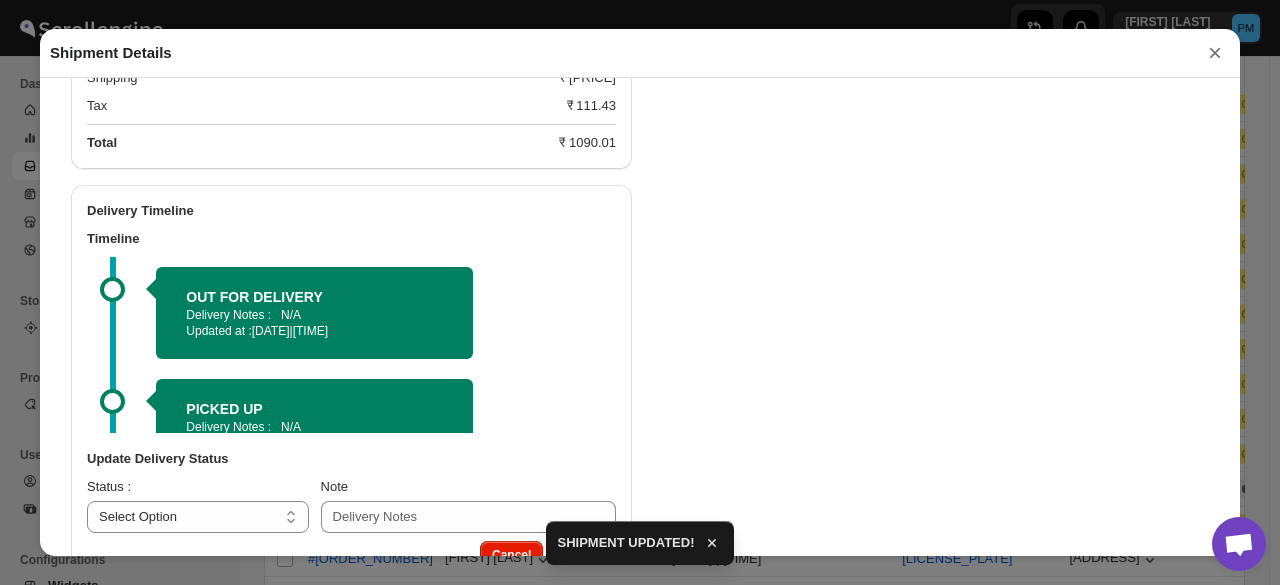 click on "×" at bounding box center (1215, 53) 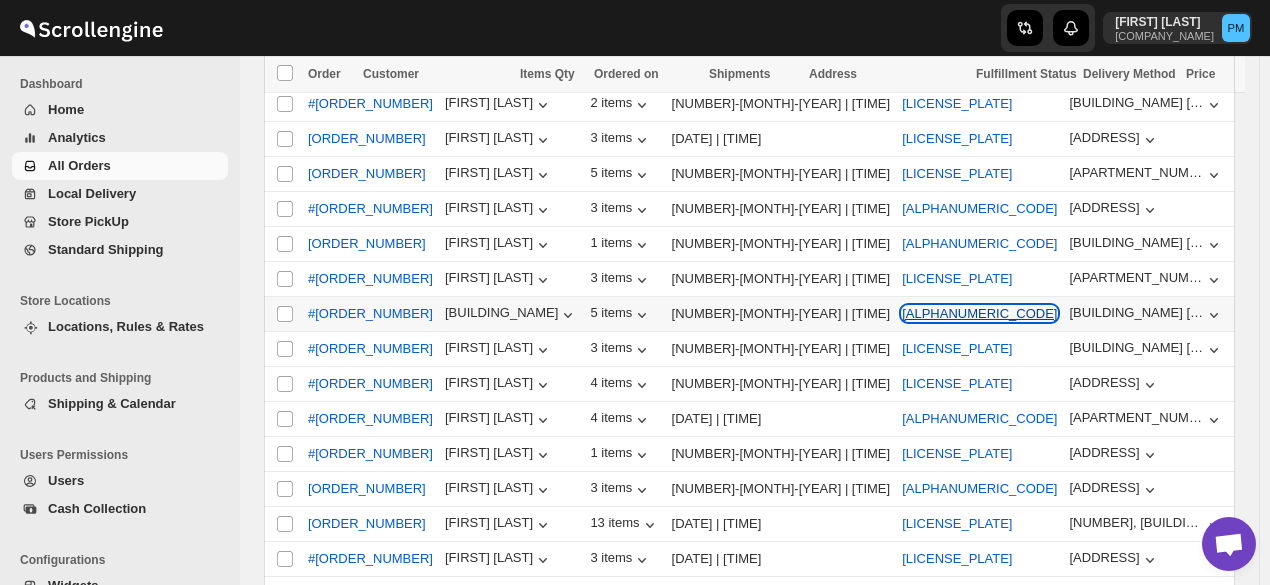 click on "[ALPHANUMERIC_CODE]" at bounding box center [979, 313] 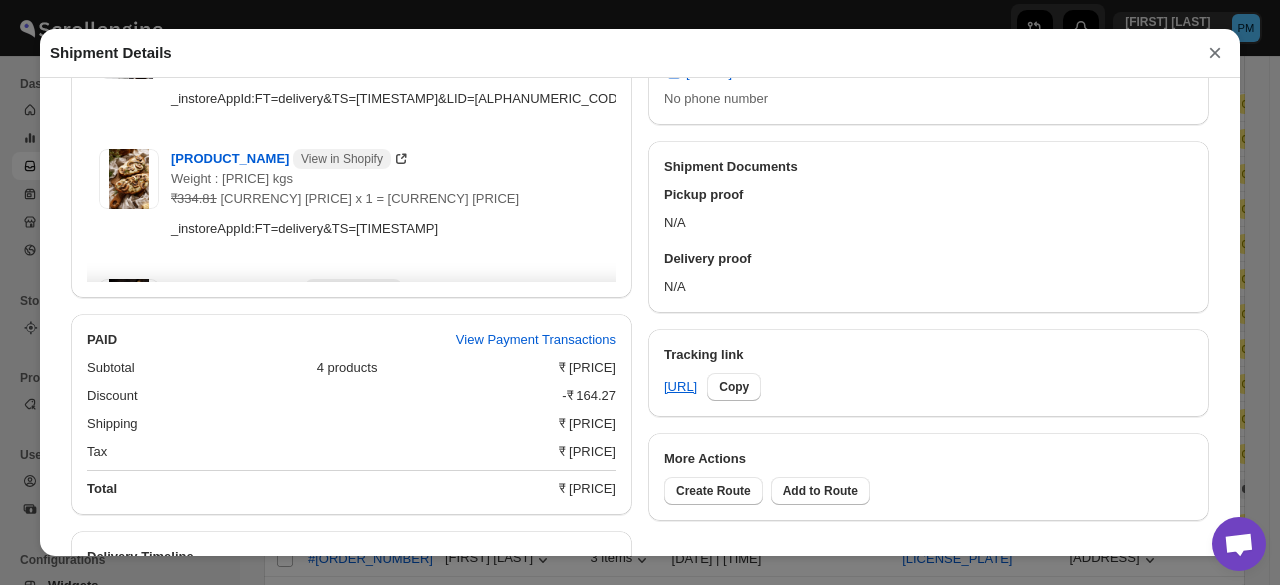 scroll, scrollTop: 1046, scrollLeft: 0, axis: vertical 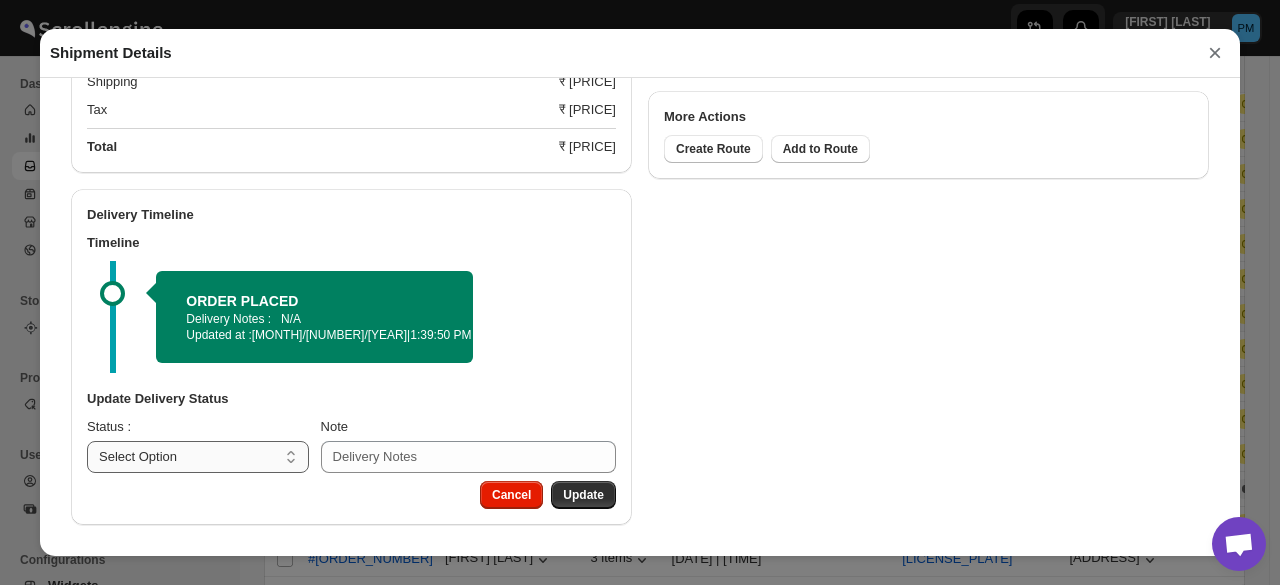 click on "Select Option PICKED UP OUT FOR DELIVERY RESCHEDULE DELIVERED CANCELLED" at bounding box center [198, 457] 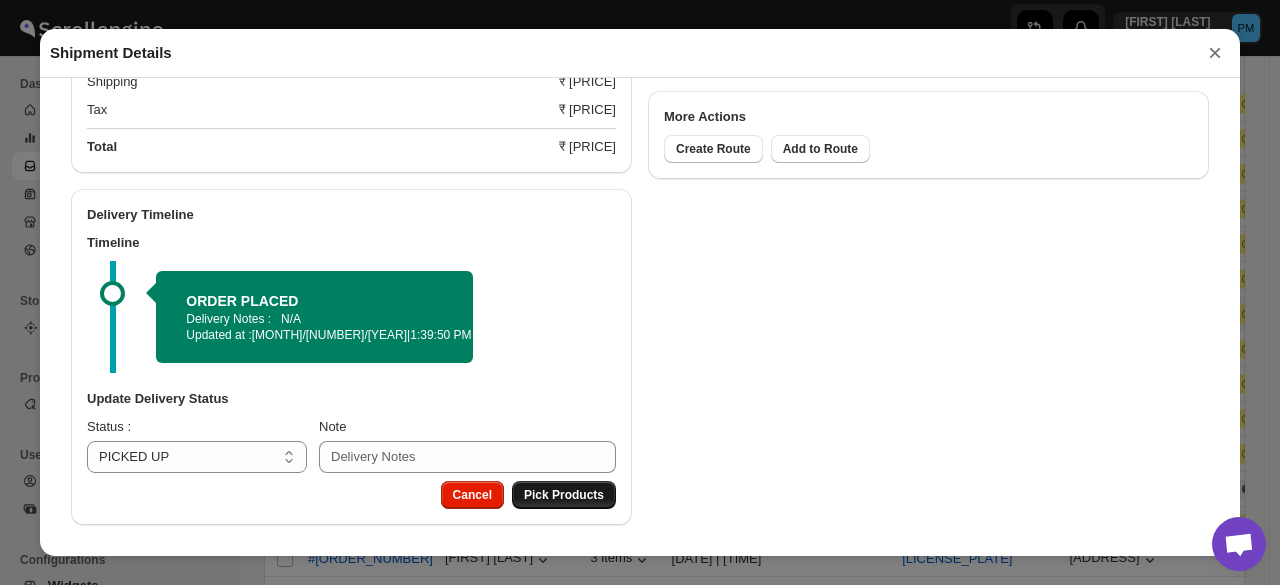 click on "Pick Products" at bounding box center [564, 495] 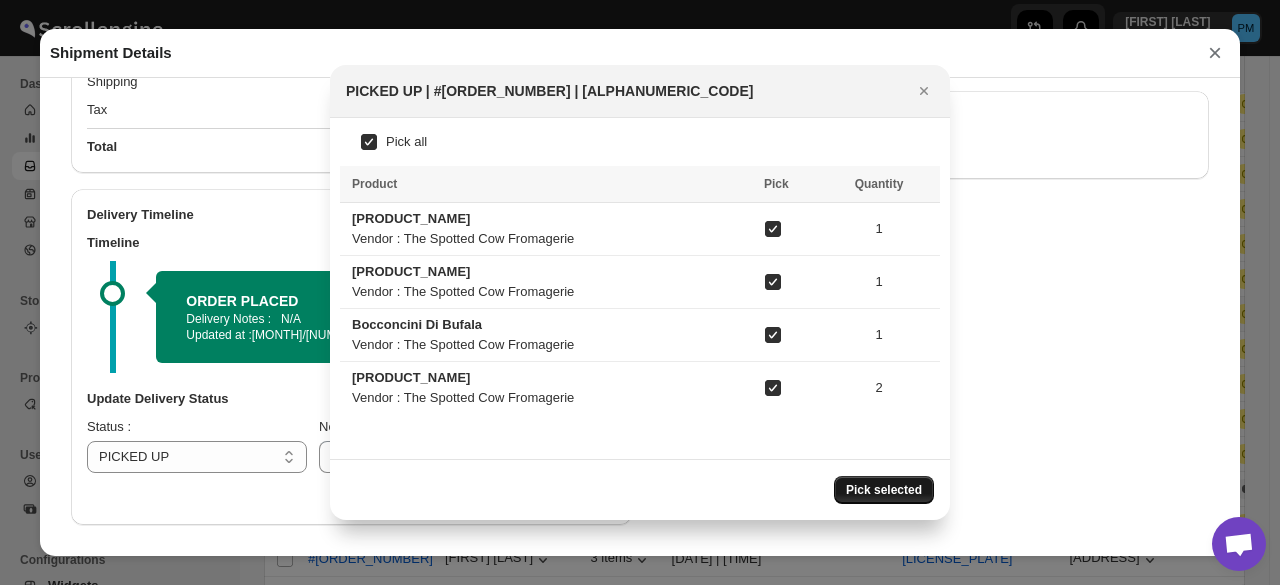 click on "Pick selected" at bounding box center [884, 490] 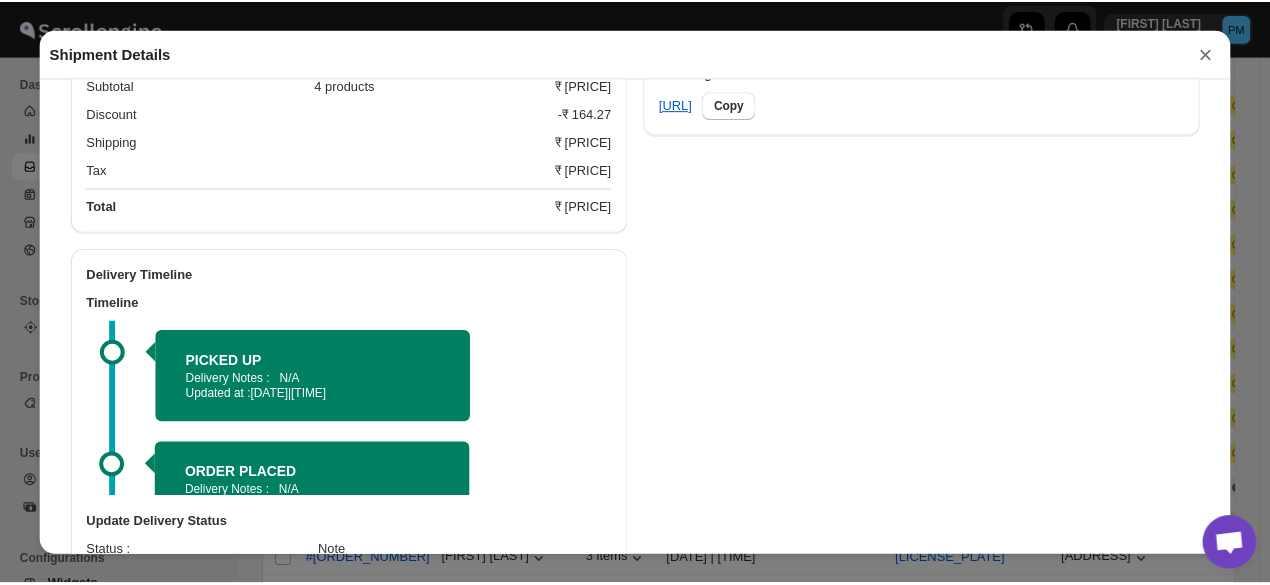 scroll, scrollTop: 1046, scrollLeft: 0, axis: vertical 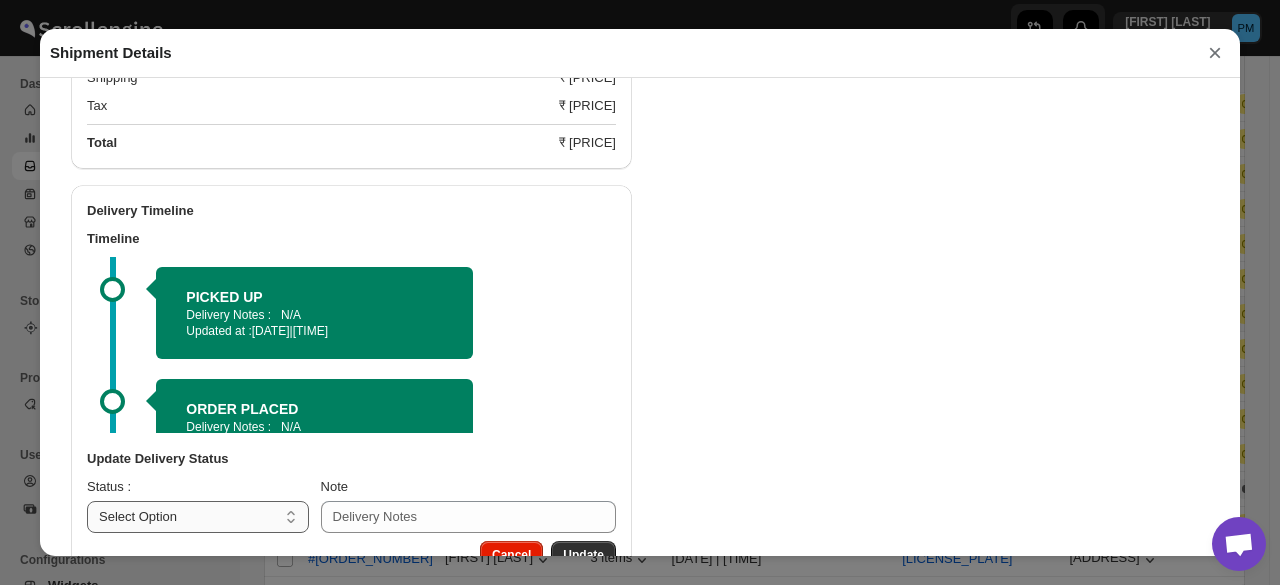 click on "Update Delivery Status" at bounding box center (351, 459) 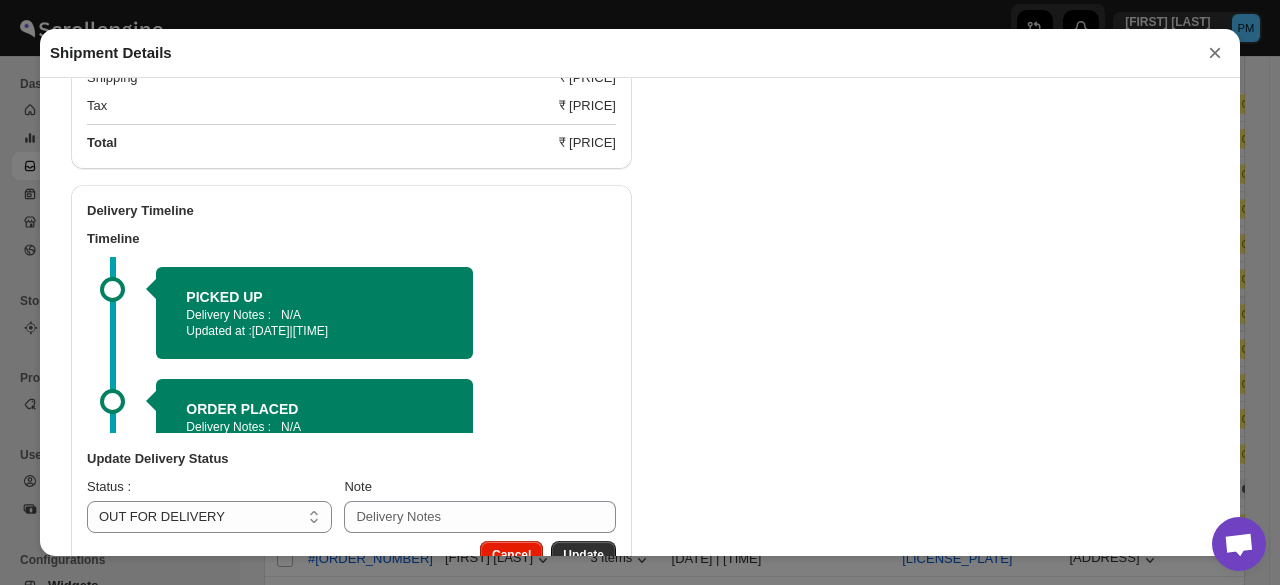 click on "Cancel Update" at bounding box center [544, 551] 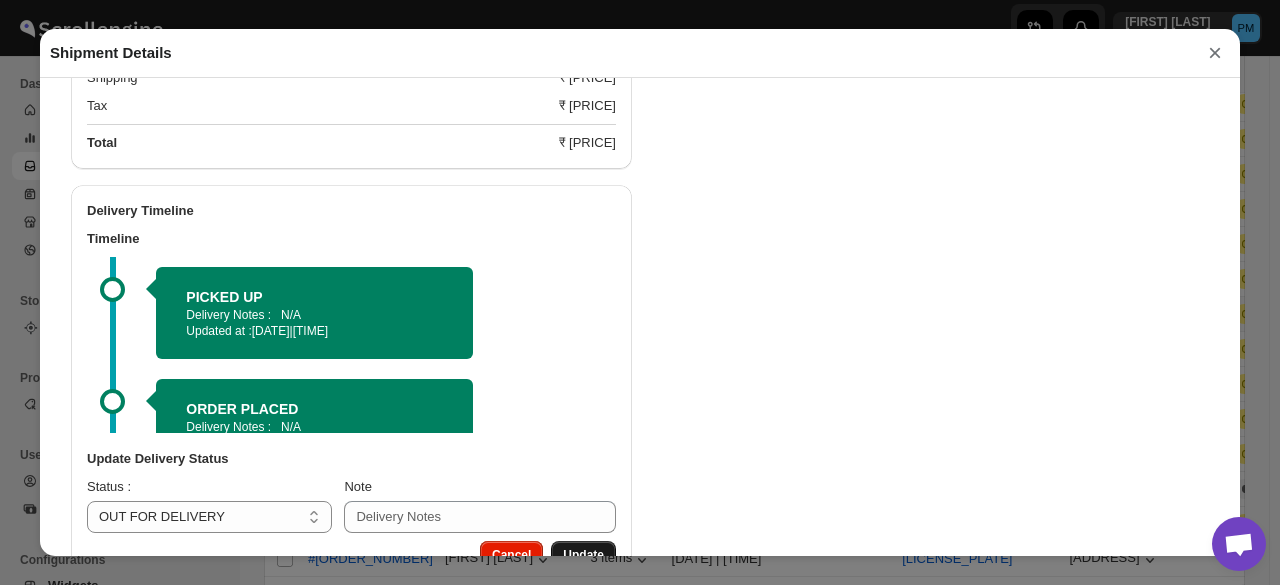 click on "Update" at bounding box center (583, 555) 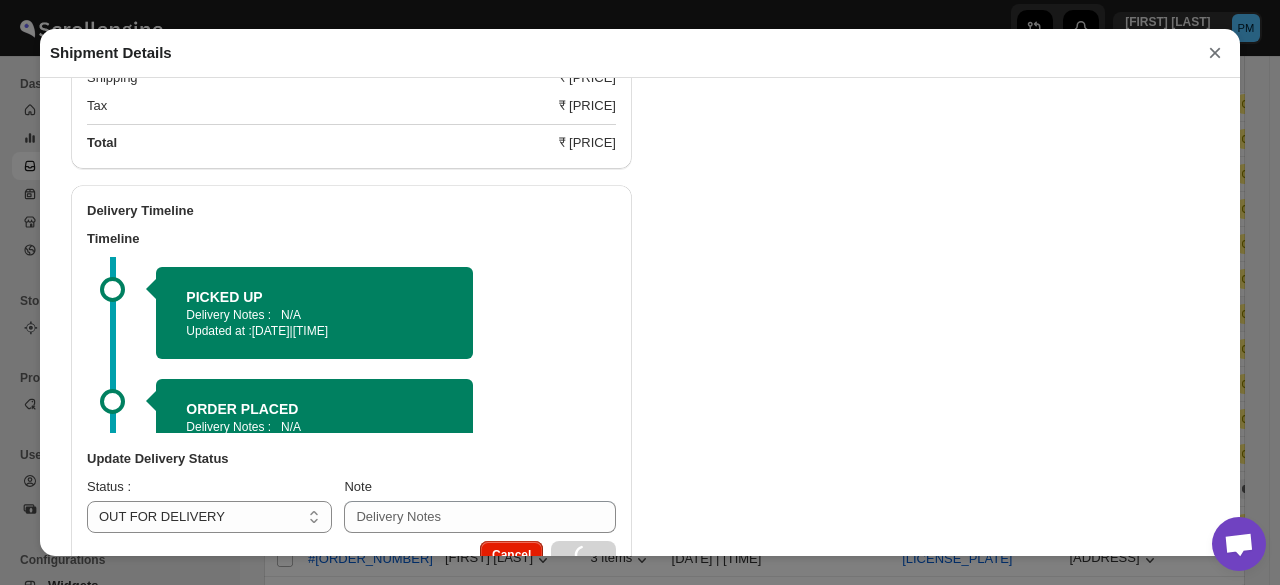 select 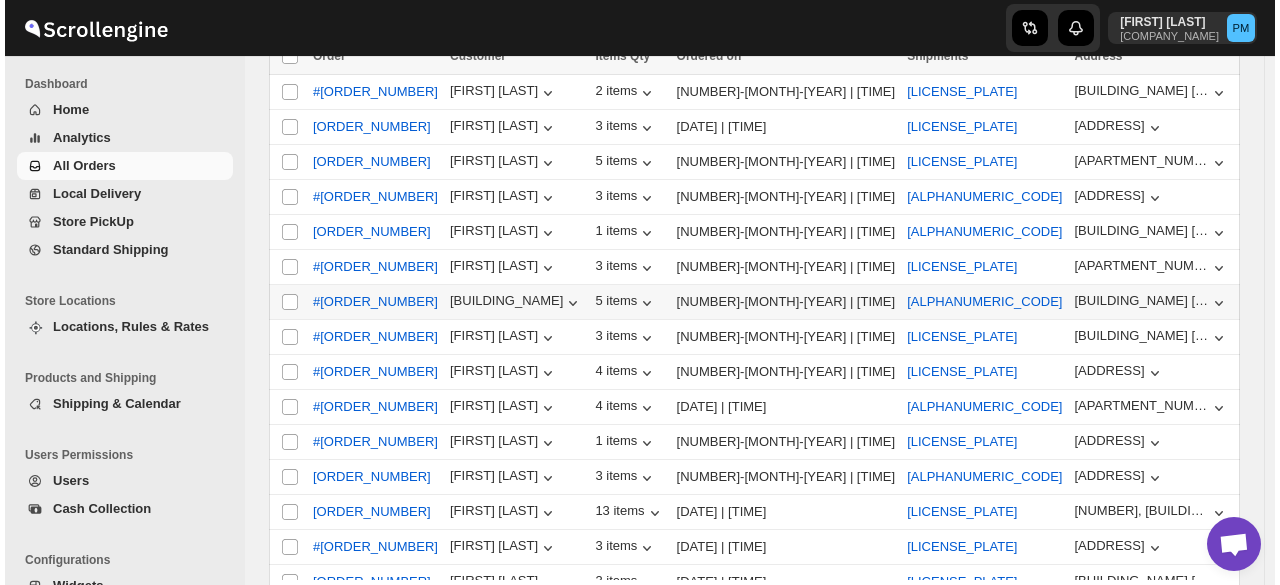scroll, scrollTop: 100, scrollLeft: 0, axis: vertical 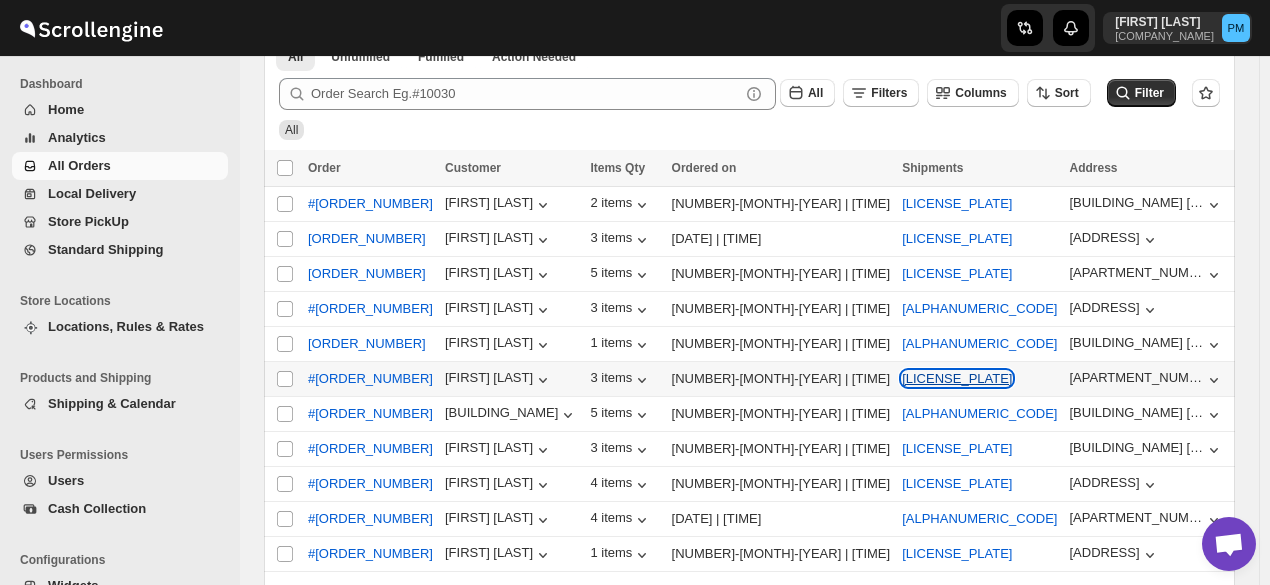 click on "[LICENSE_PLATE]" at bounding box center (957, 378) 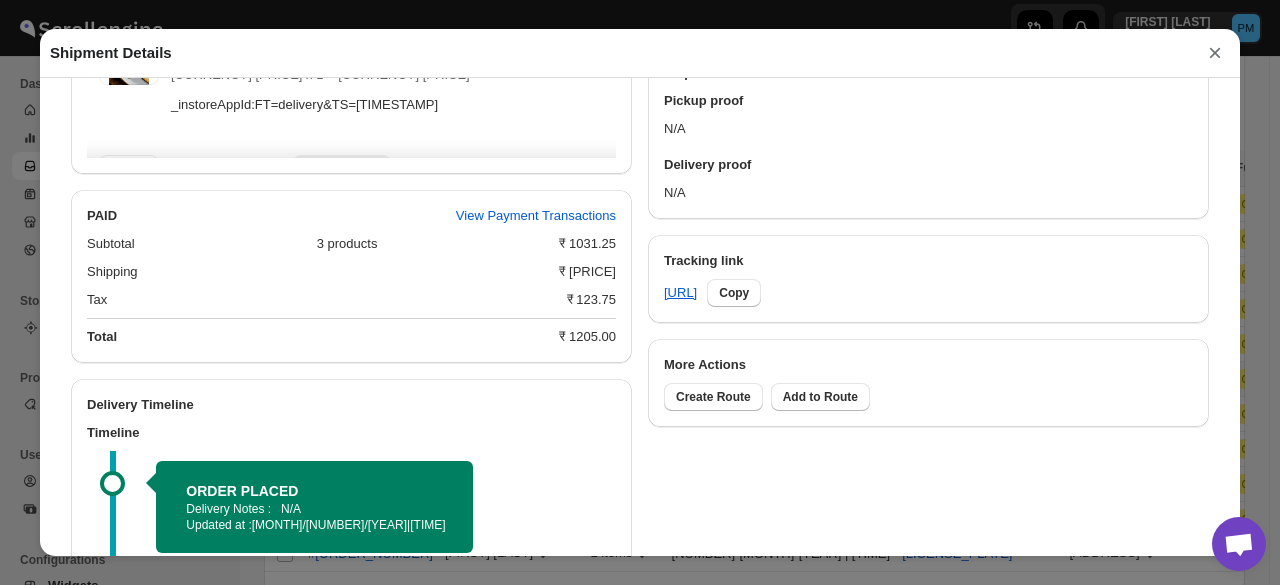 scroll, scrollTop: 994, scrollLeft: 0, axis: vertical 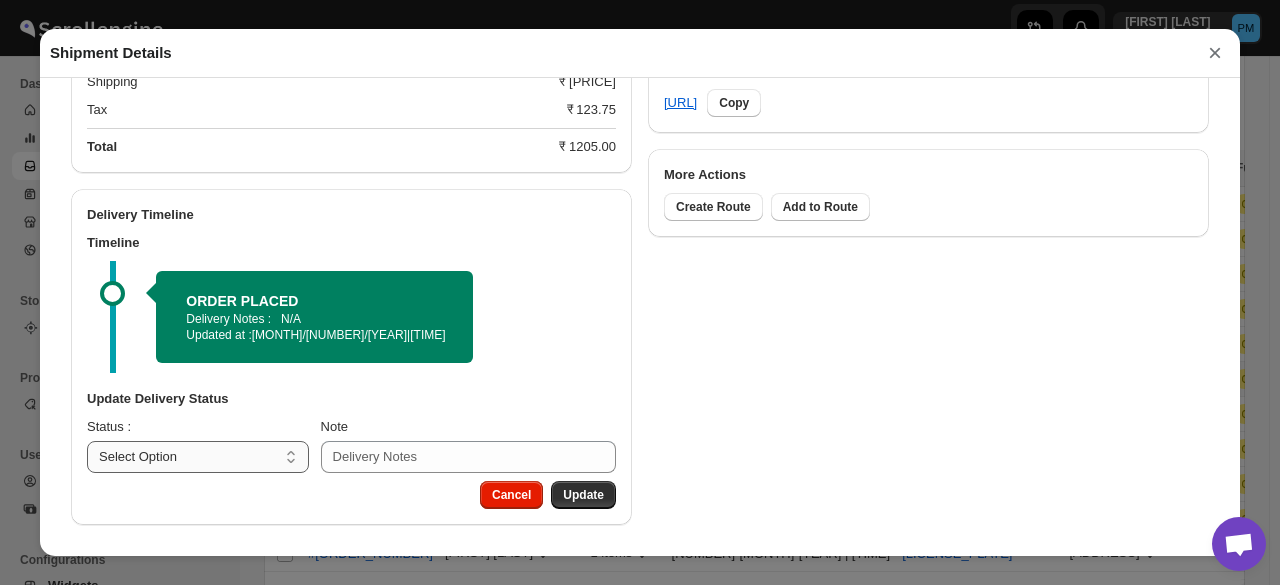 click on "Select Option PICKED UP OUT FOR DELIVERY RESCHEDULE DELIVERED CANCELLED" at bounding box center (198, 457) 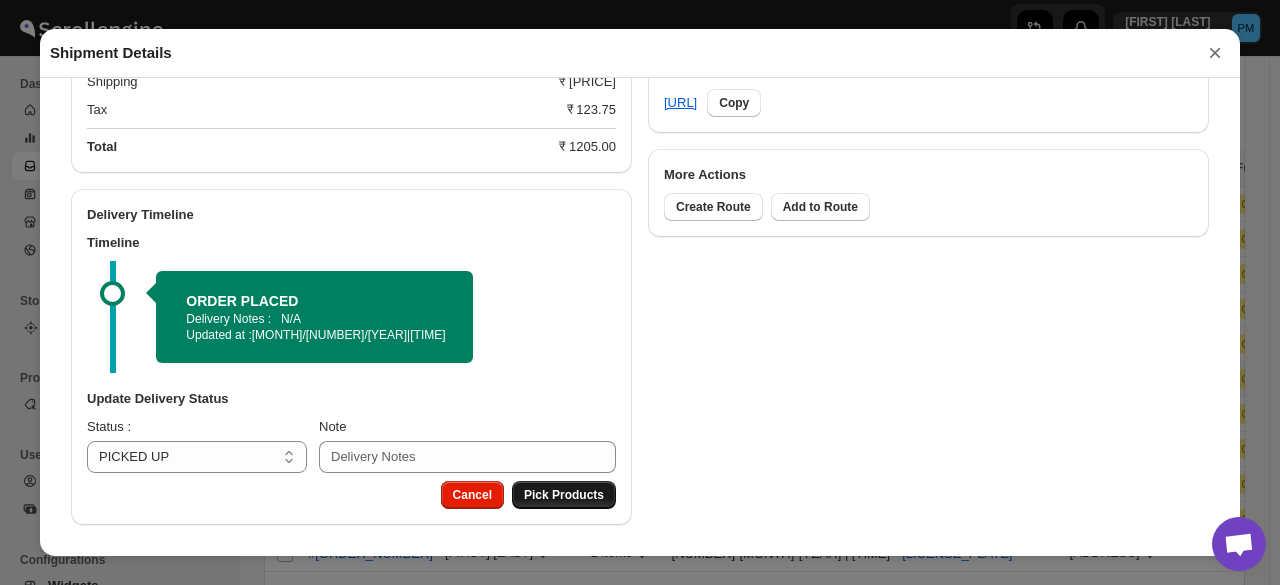 click on "Pick Products" at bounding box center [564, 495] 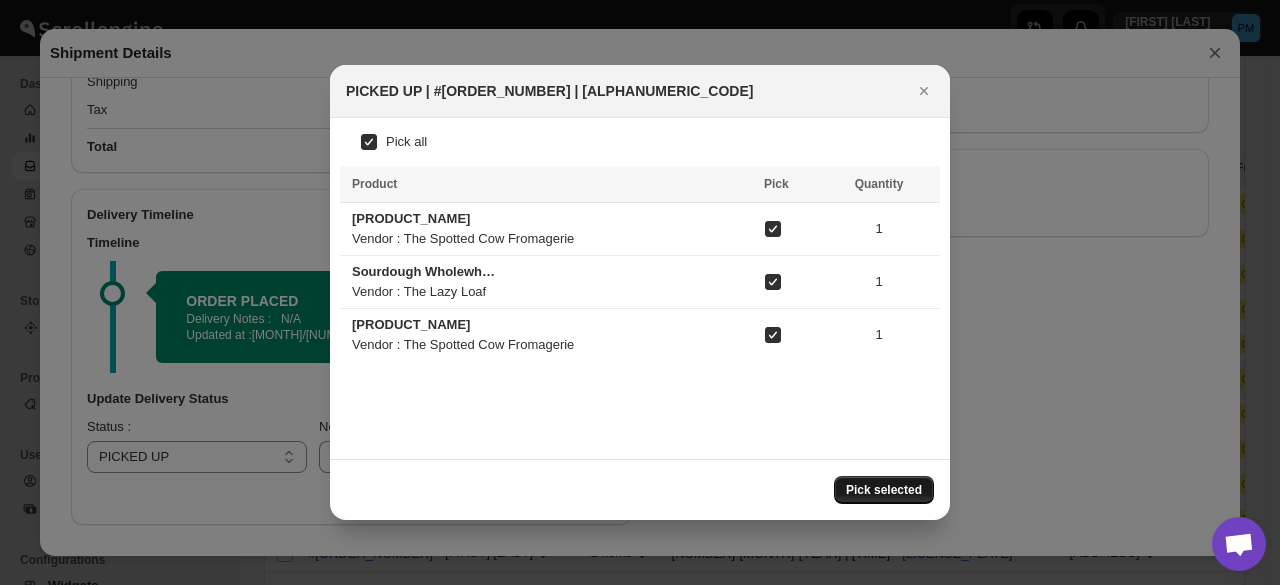click on "Pick selected" at bounding box center [884, 490] 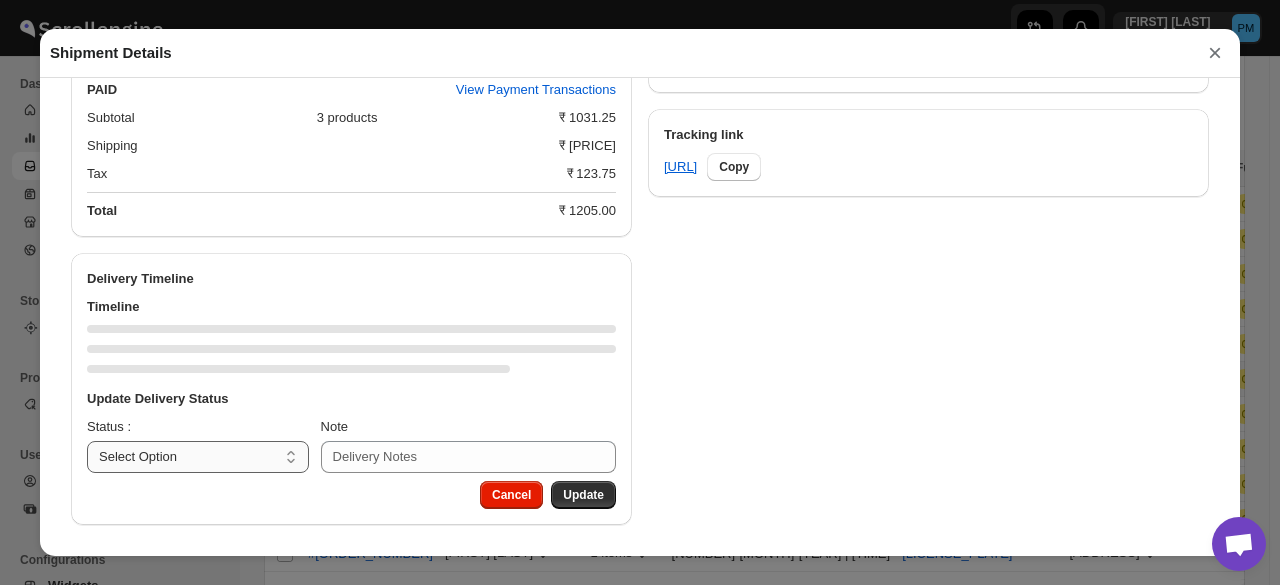 scroll, scrollTop: 994, scrollLeft: 0, axis: vertical 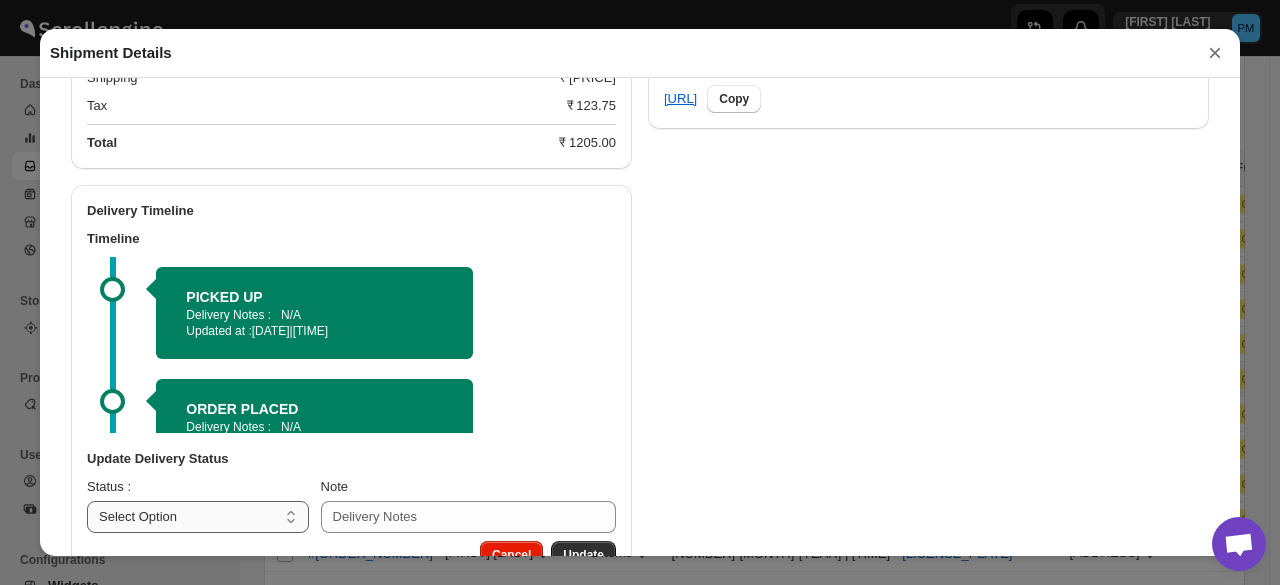 click on "Select Option PICKED UP OUT FOR DELIVERY RESCHEDULE DELIVERED CANCELLED" at bounding box center (198, 517) 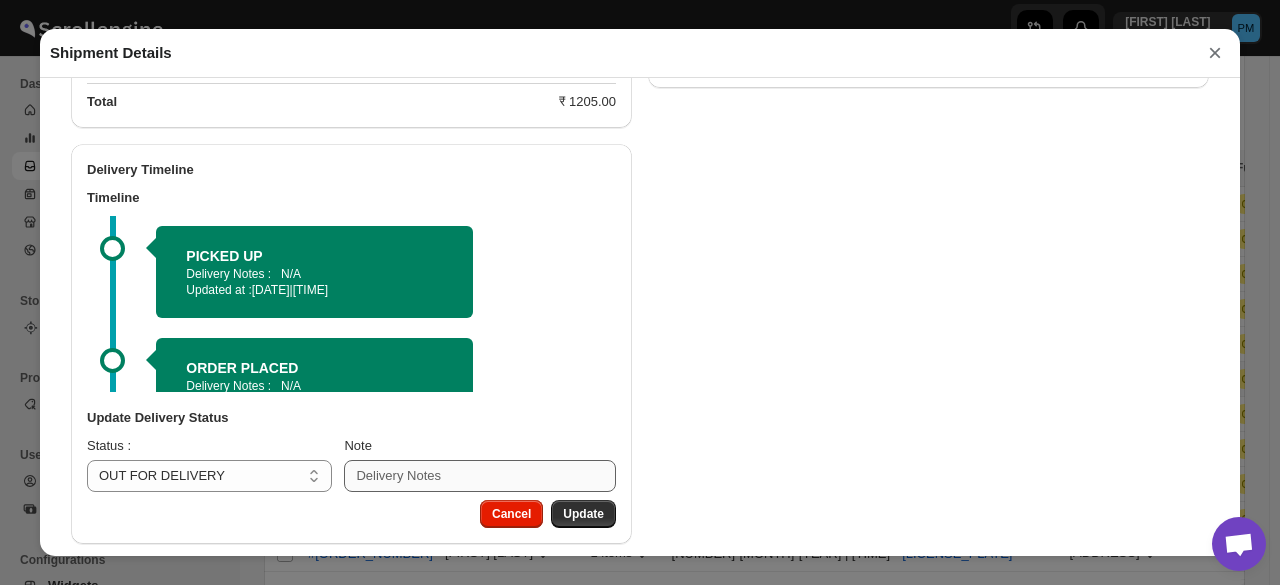 scroll, scrollTop: 1057, scrollLeft: 0, axis: vertical 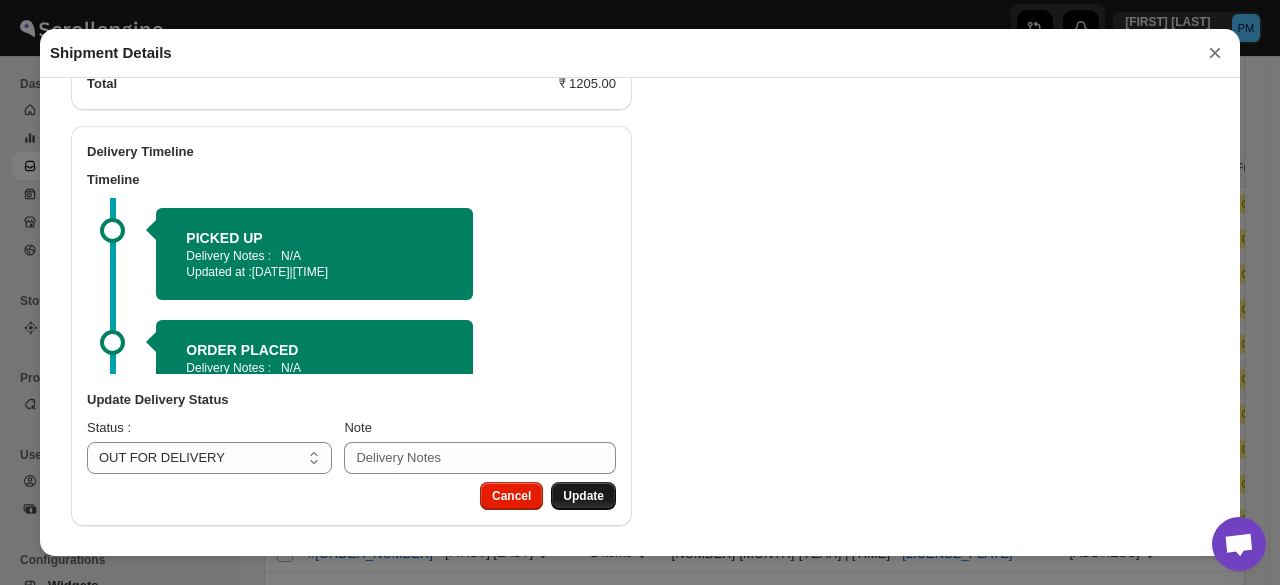 click on "Update" at bounding box center (583, 496) 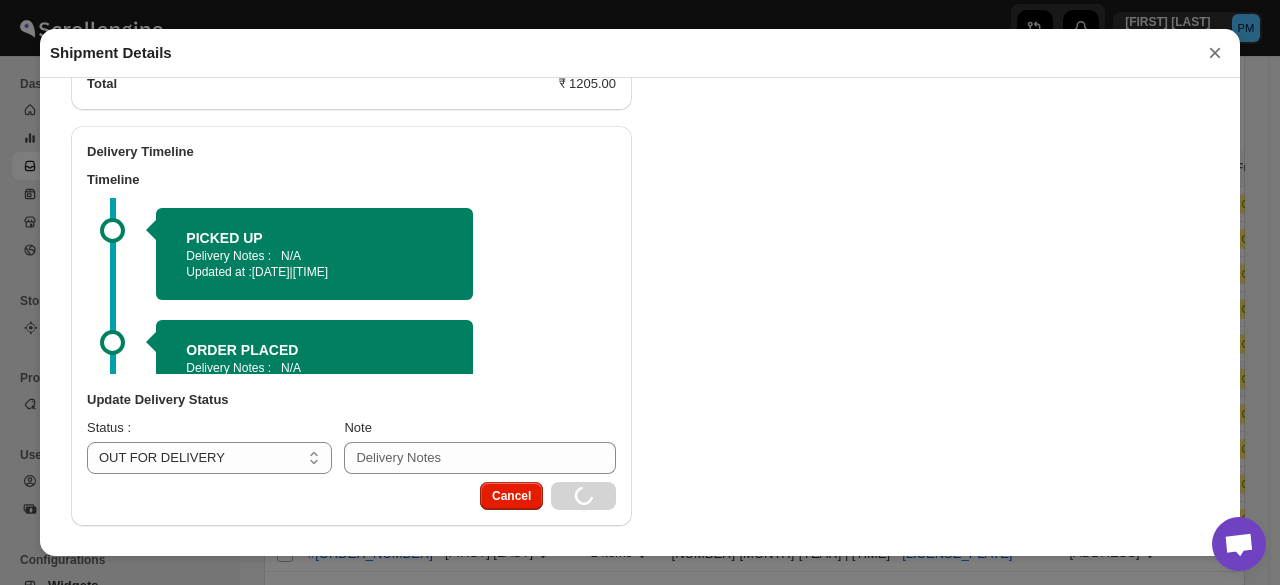 select 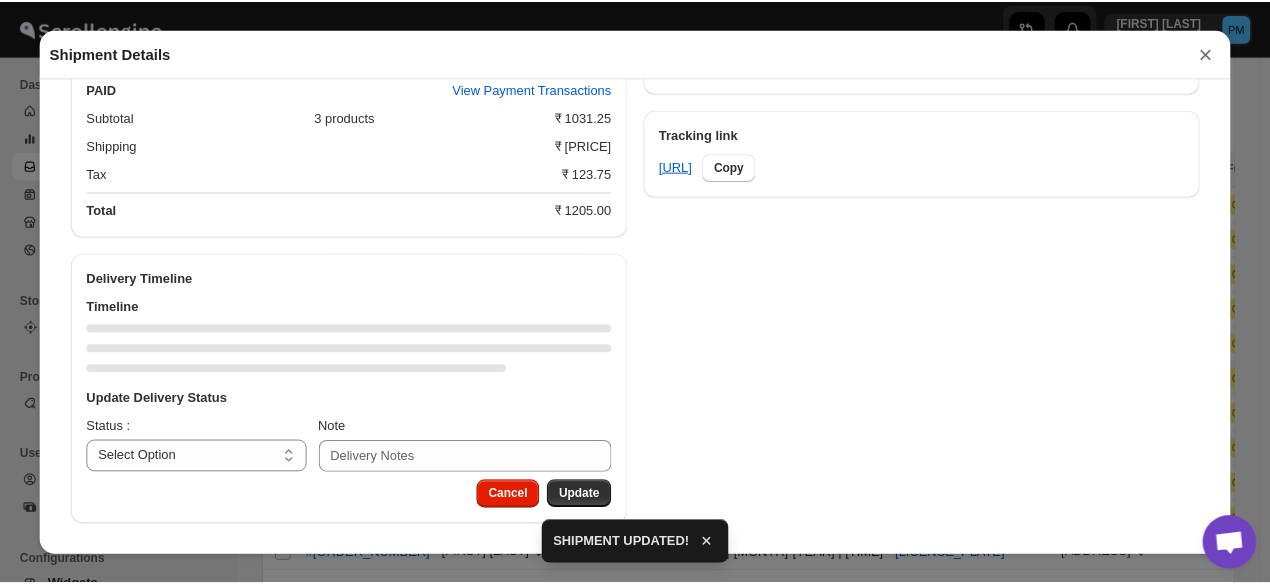 scroll, scrollTop: 1057, scrollLeft: 0, axis: vertical 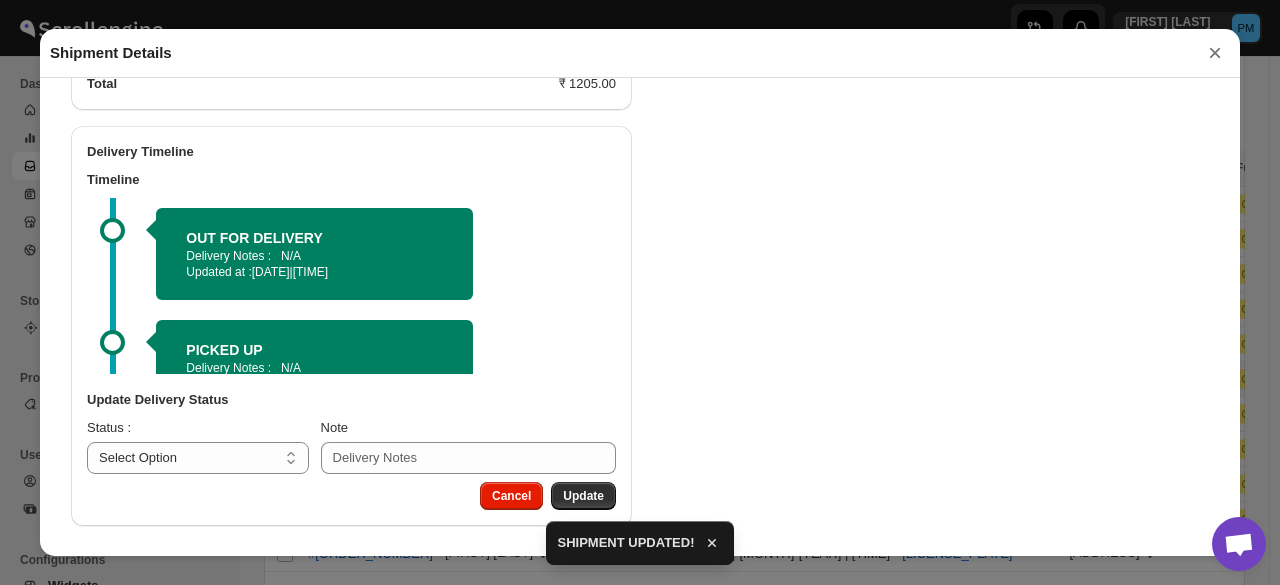 click on "×" at bounding box center [1215, 53] 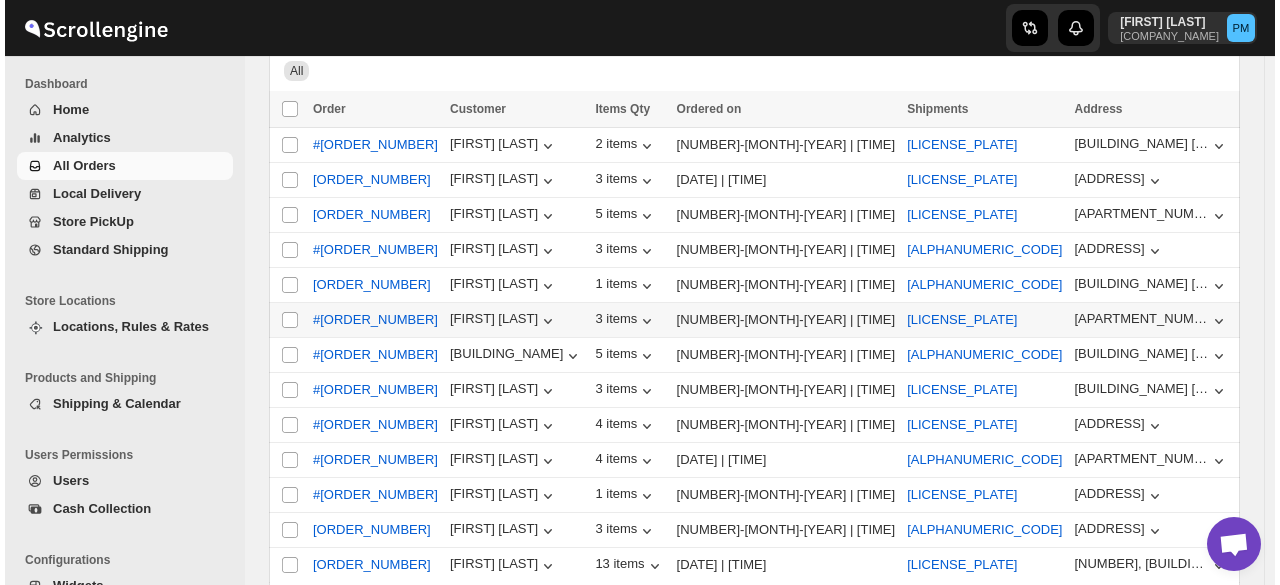scroll, scrollTop: 200, scrollLeft: 0, axis: vertical 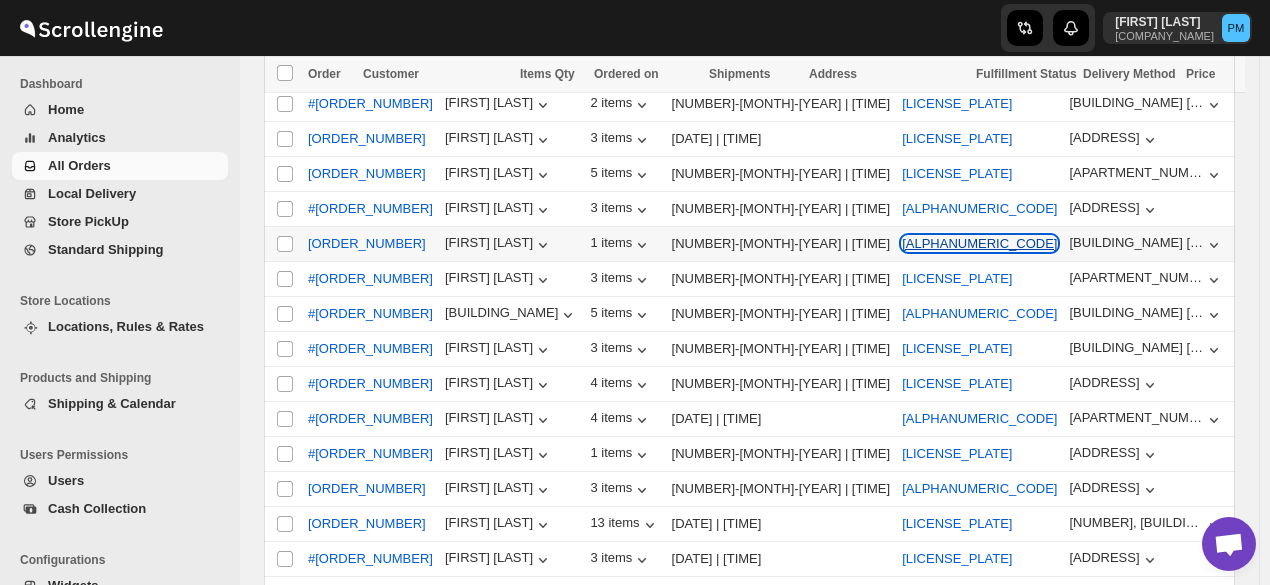 click on "[ALPHANUMERIC_CODE]" at bounding box center (979, 243) 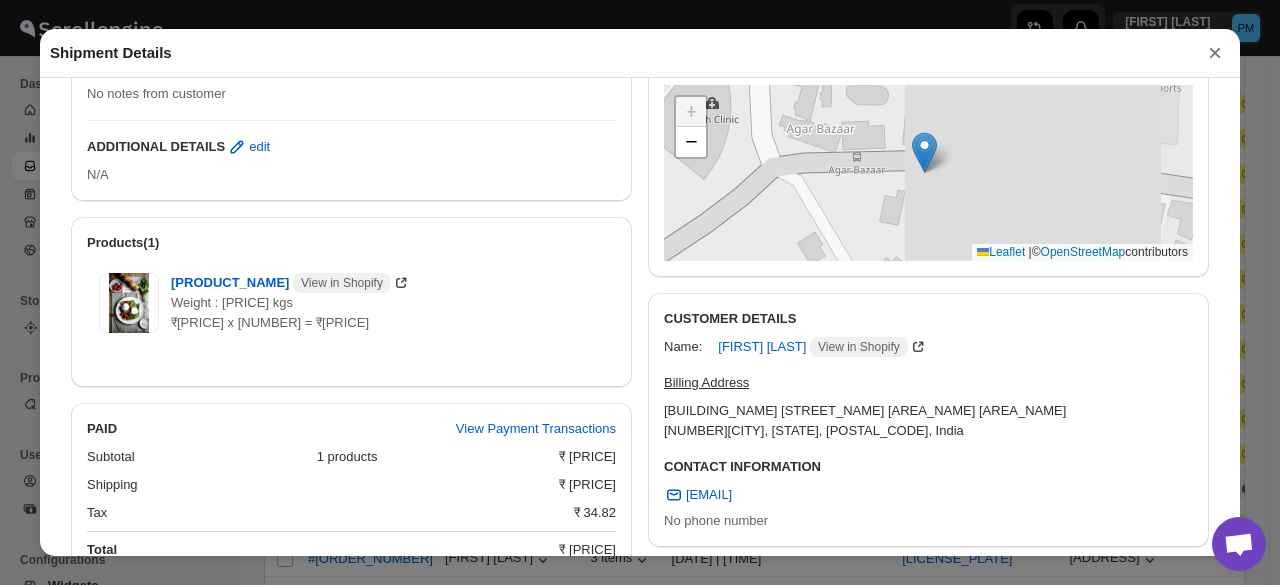 scroll, scrollTop: 678, scrollLeft: 0, axis: vertical 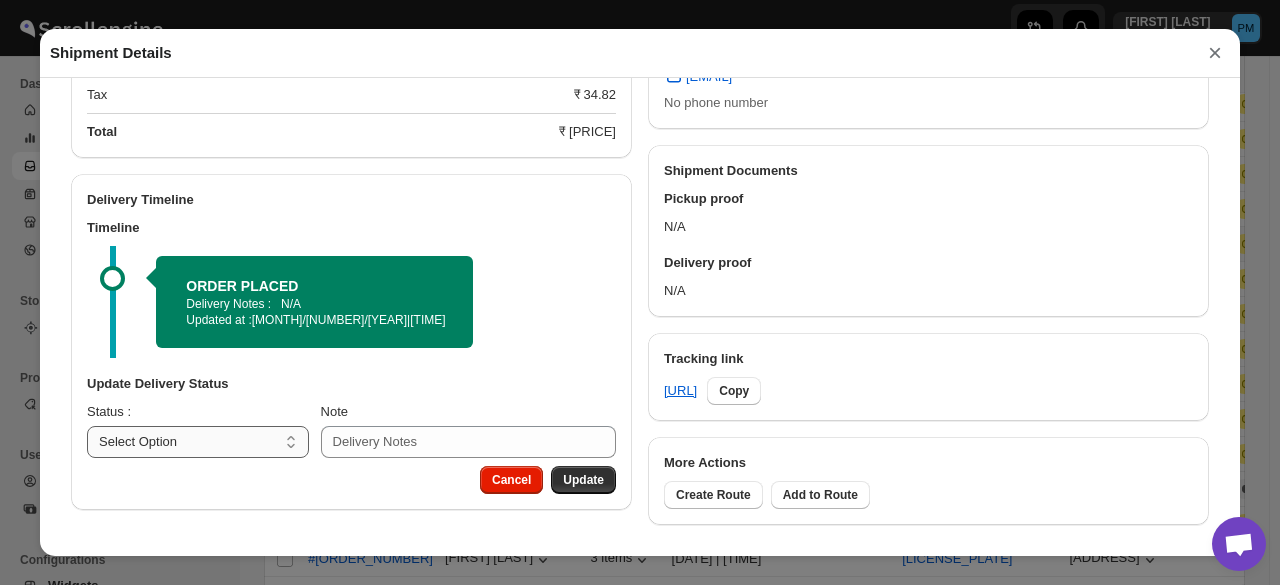 click on "Select Option PICKED UP OUT FOR DELIVERY RESCHEDULE DELIVERED CANCELLED" at bounding box center [198, 442] 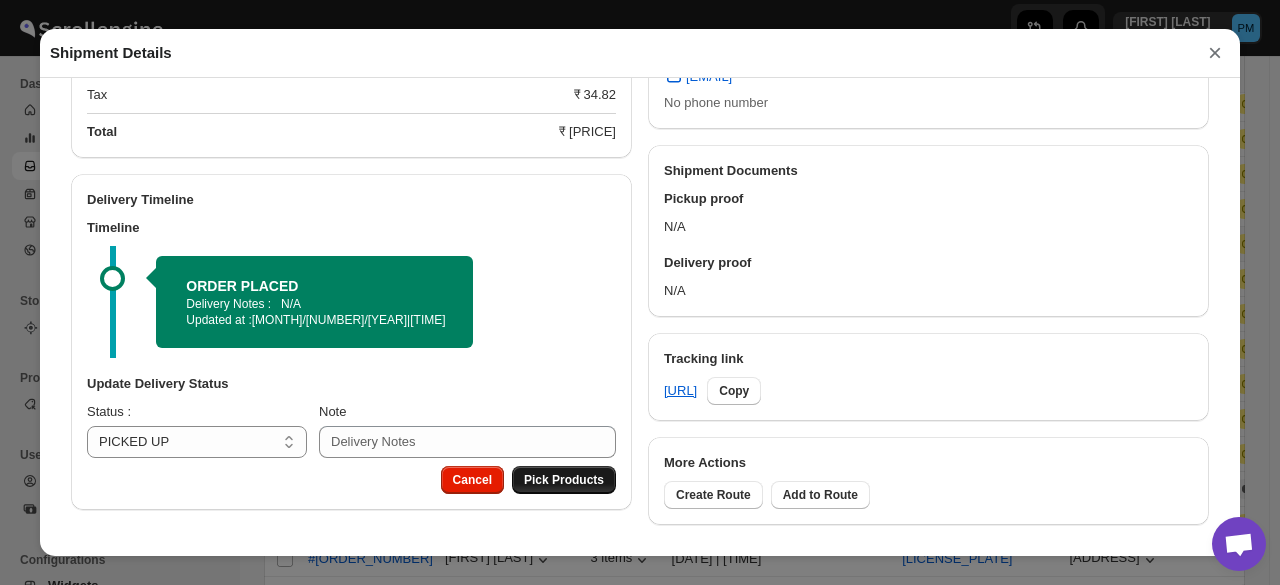click on "Pick Products" at bounding box center (564, 480) 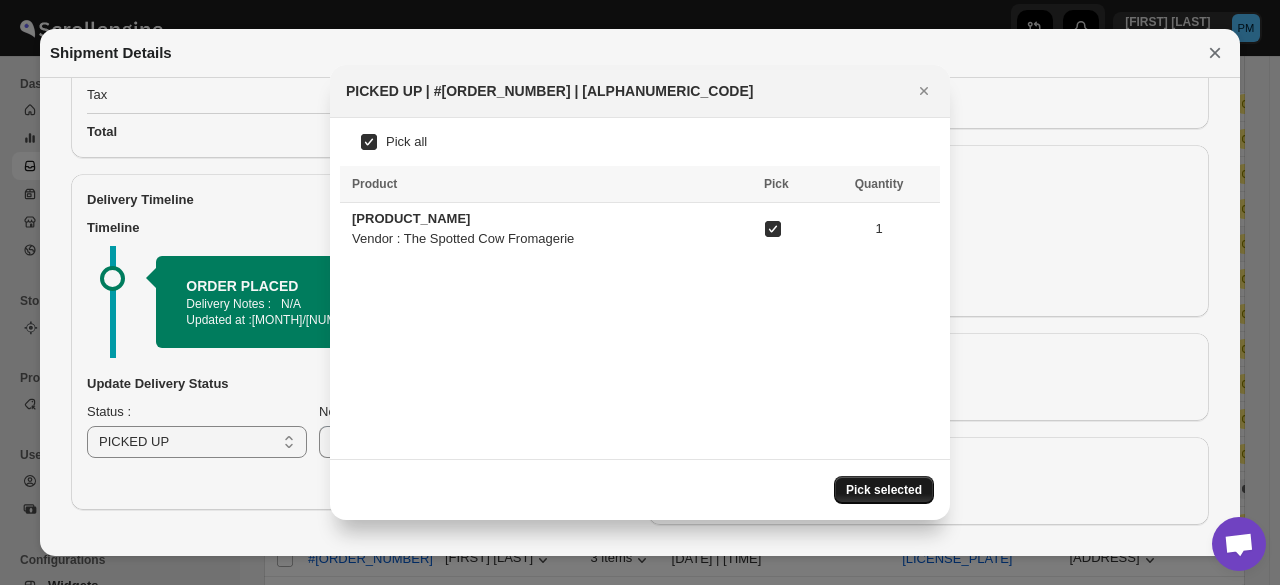 click on "Pick selected" at bounding box center (884, 490) 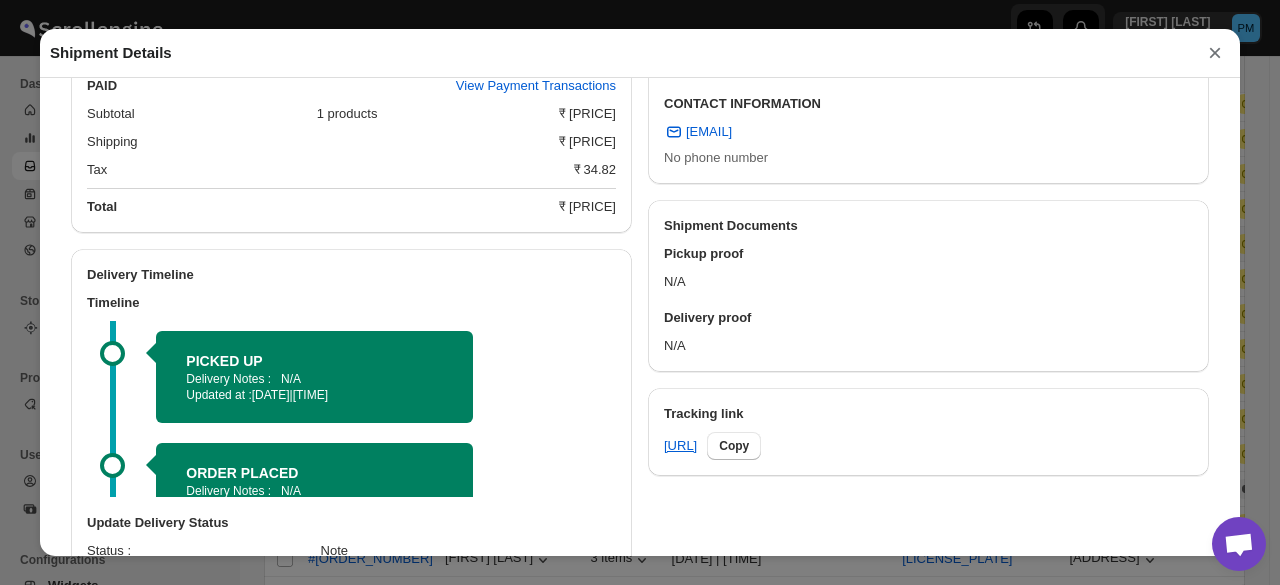 scroll, scrollTop: 698, scrollLeft: 0, axis: vertical 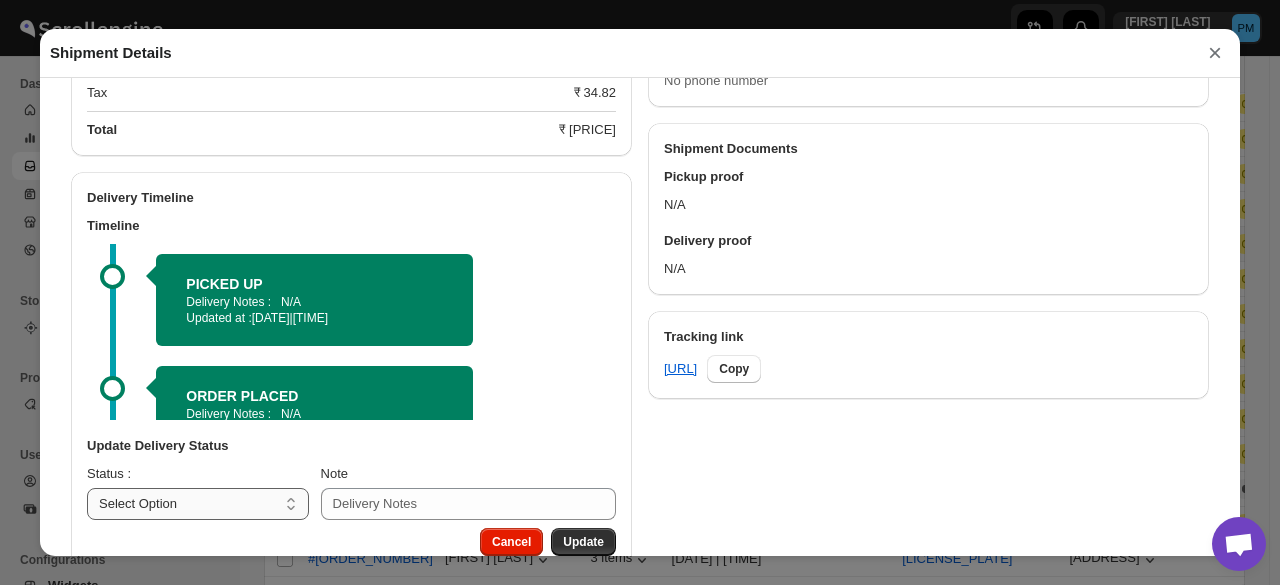 click on "Update Delivery Status" at bounding box center [351, 446] 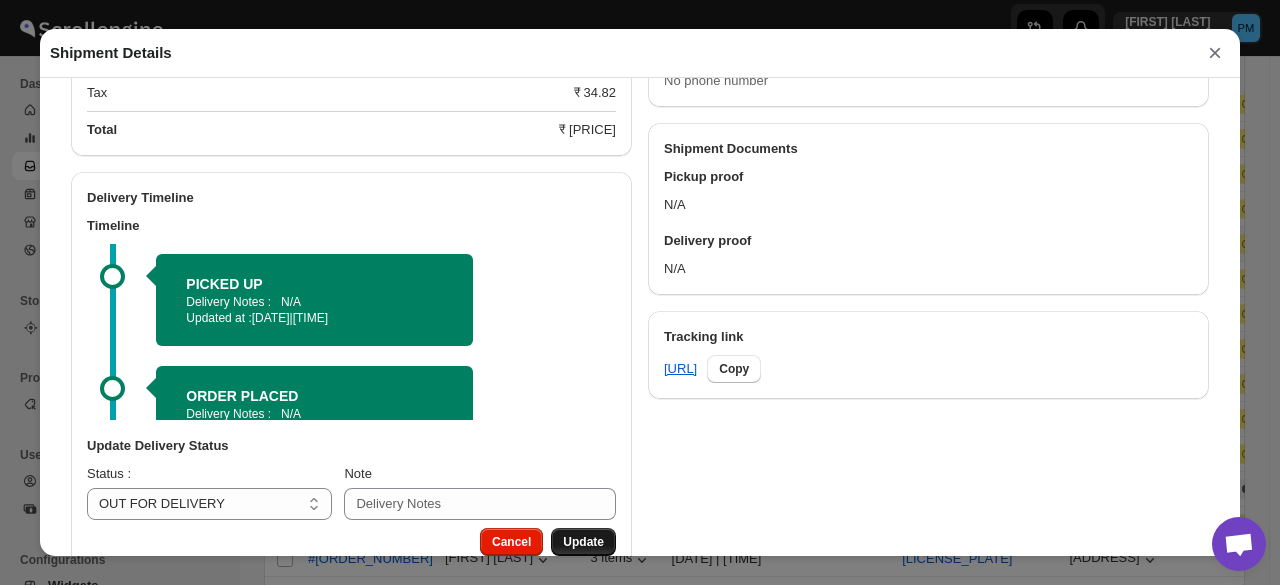 click on "Update" at bounding box center (583, 542) 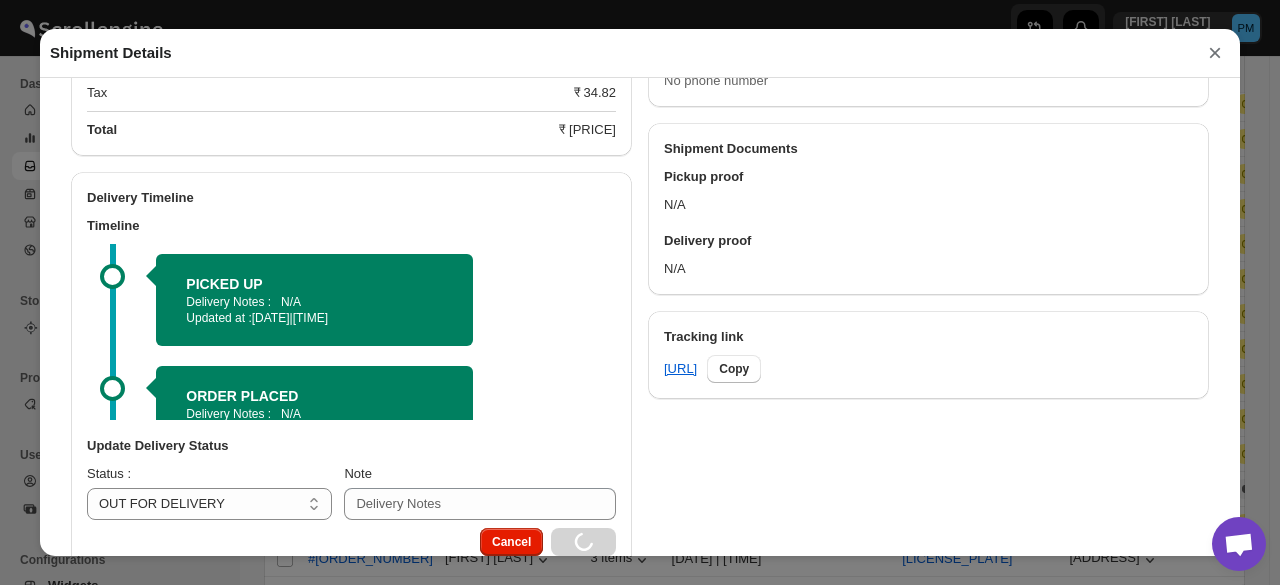 select 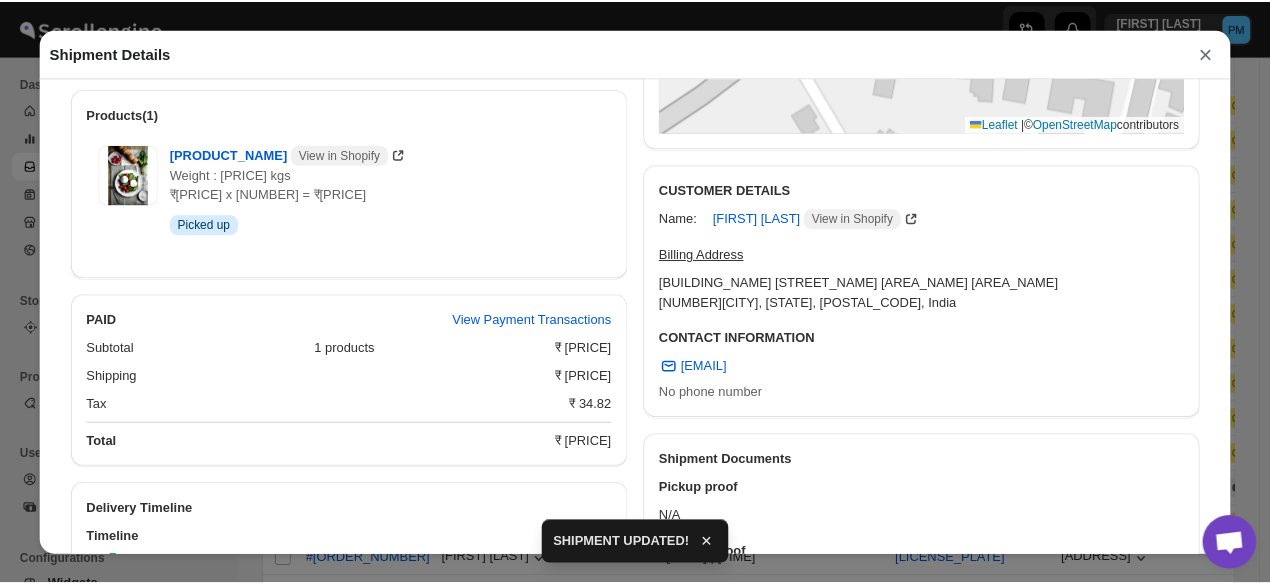 scroll, scrollTop: 198, scrollLeft: 0, axis: vertical 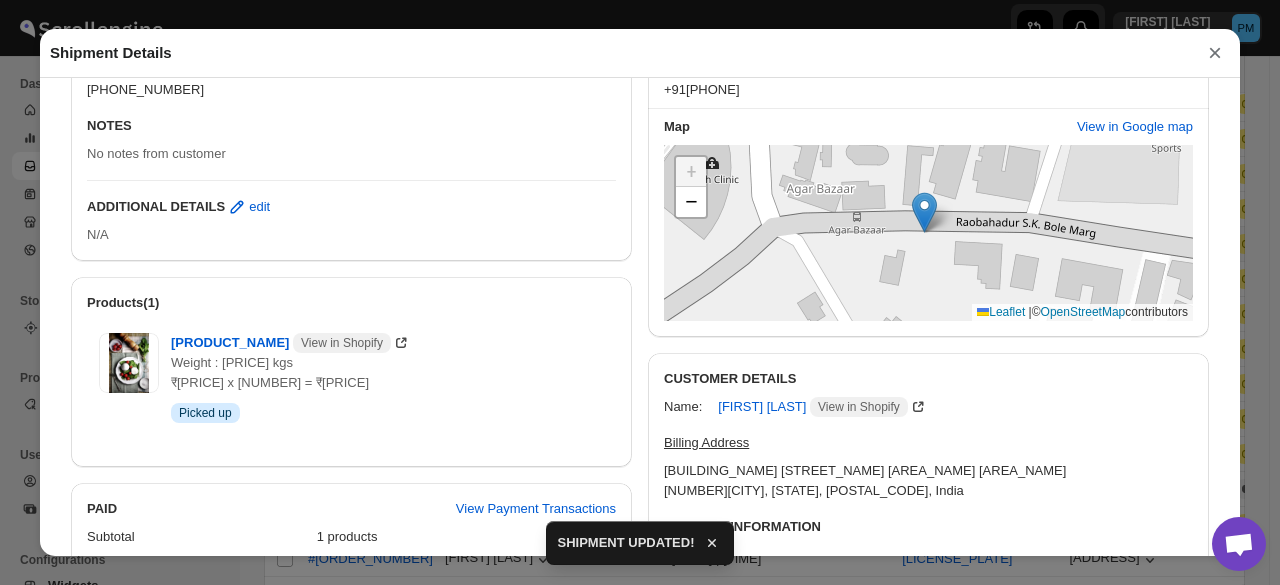 click on "×" at bounding box center (1215, 53) 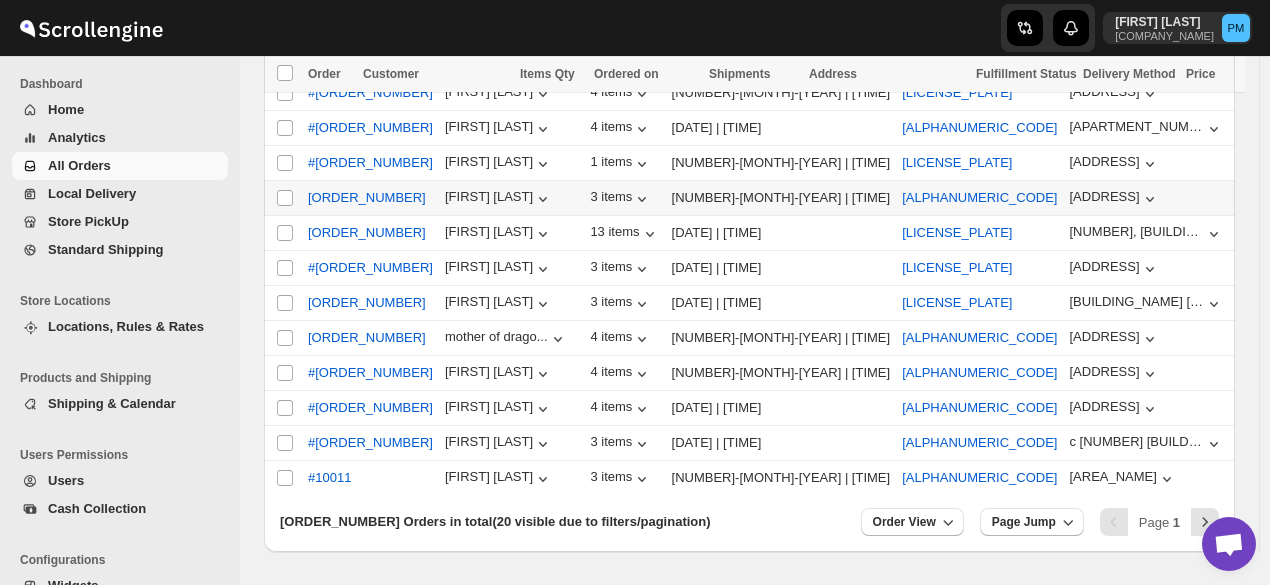 scroll, scrollTop: 546, scrollLeft: 0, axis: vertical 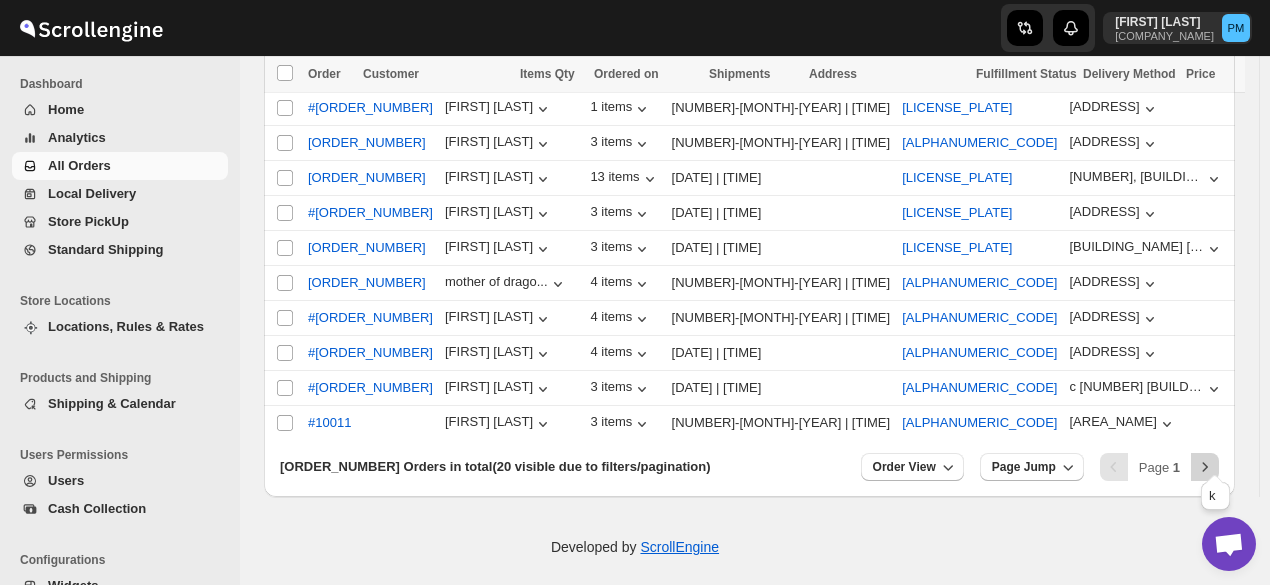 click 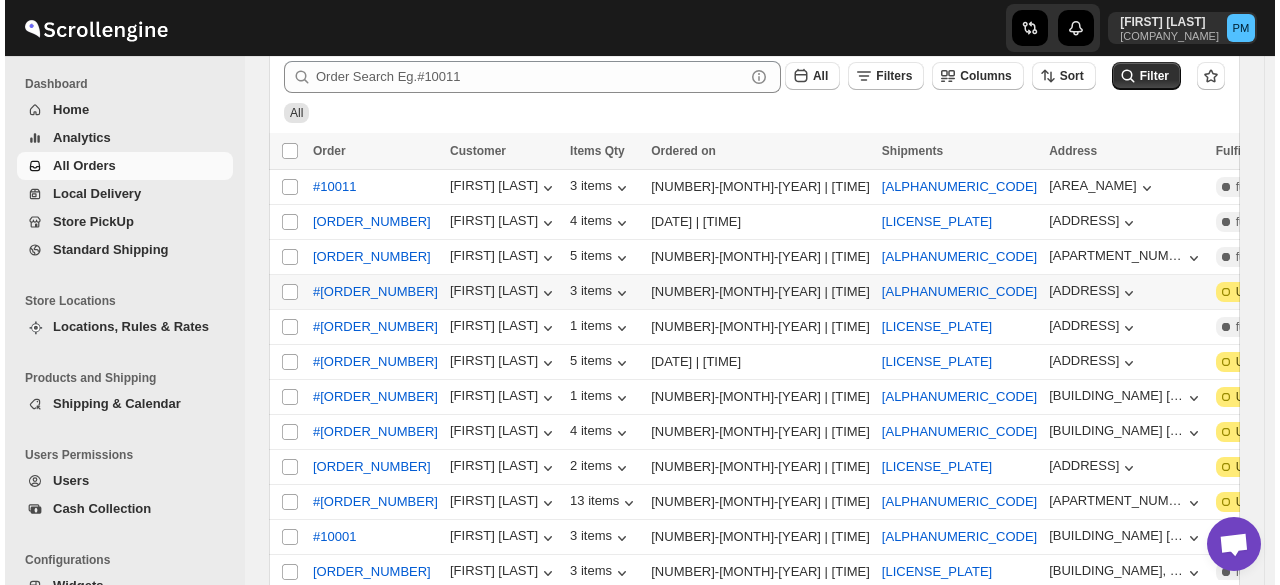 scroll, scrollTop: 146, scrollLeft: 0, axis: vertical 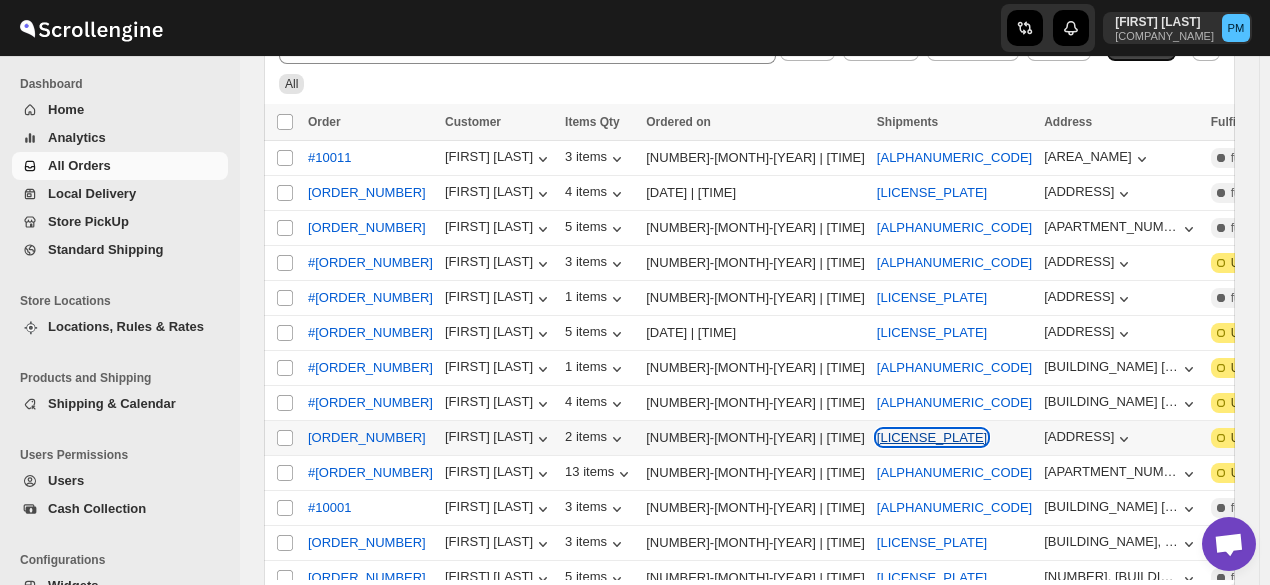 click on "[LICENSE_PLATE]" at bounding box center [932, 437] 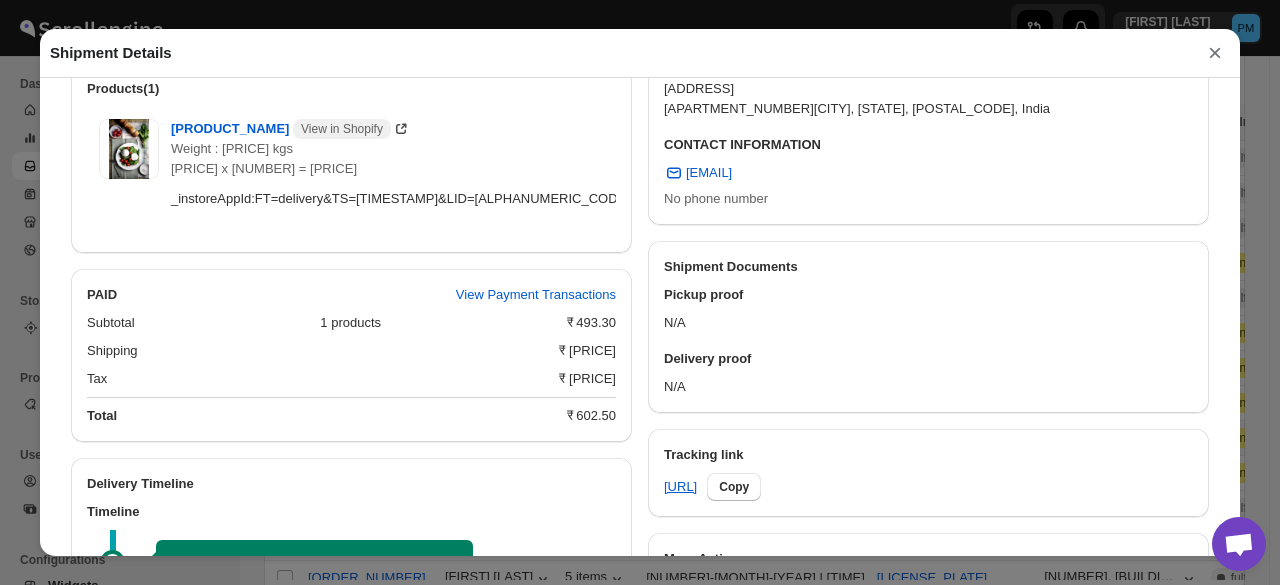 scroll, scrollTop: 873, scrollLeft: 0, axis: vertical 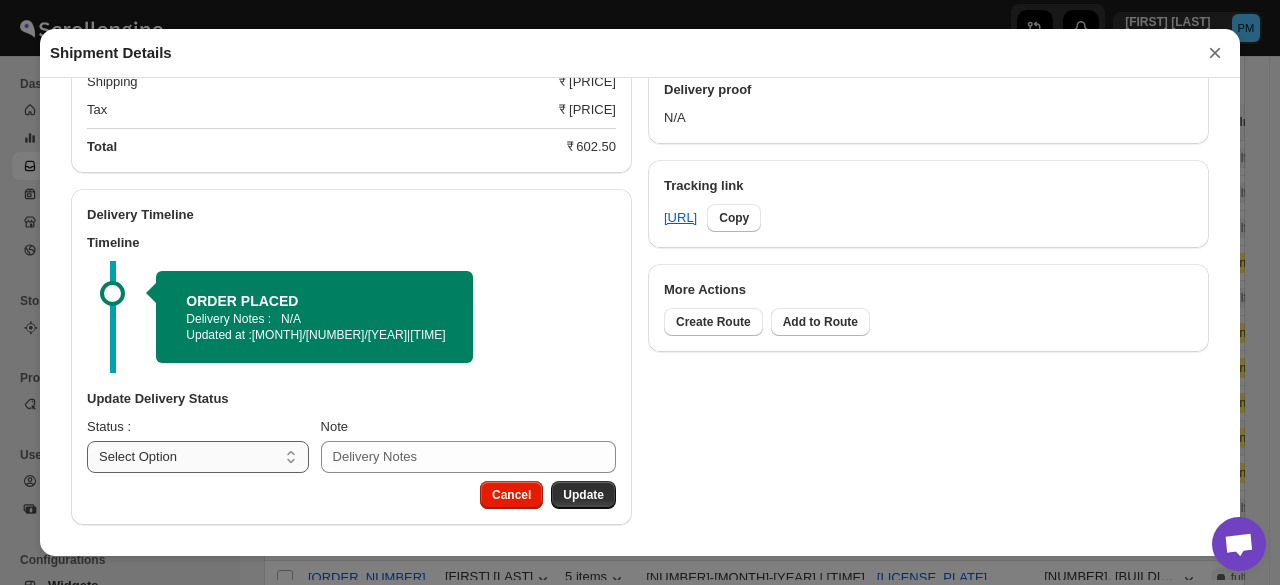 click on "Select Option PICKED UP OUT FOR DELIVERY RESCHEDULE DELIVERED CANCELLED" at bounding box center (198, 457) 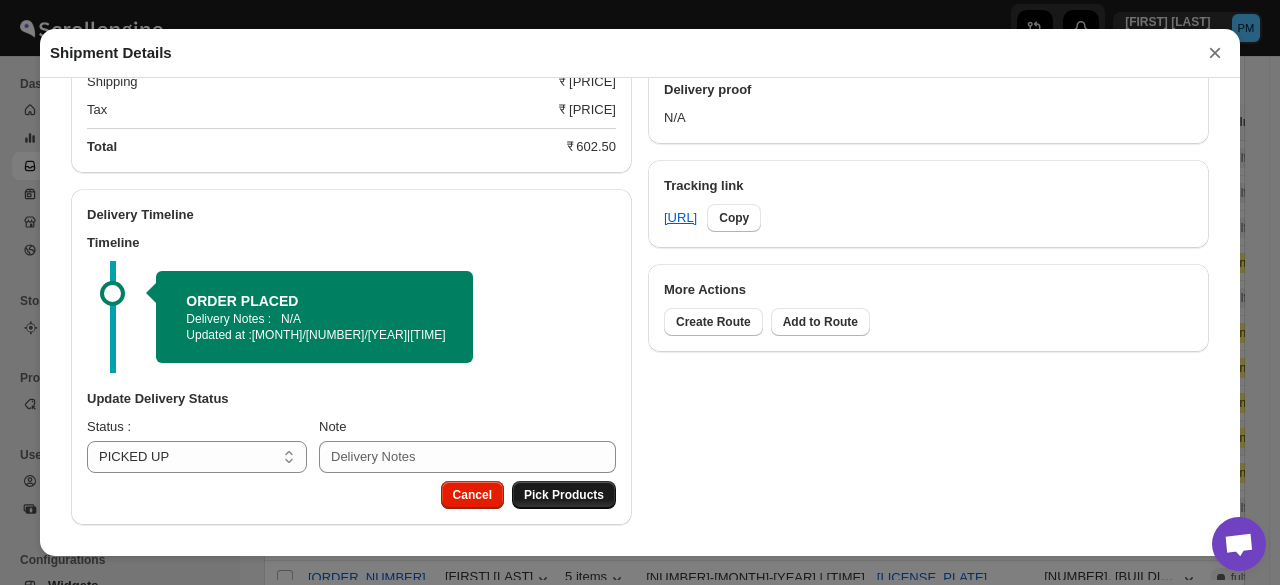click on "Pick Products" at bounding box center [564, 495] 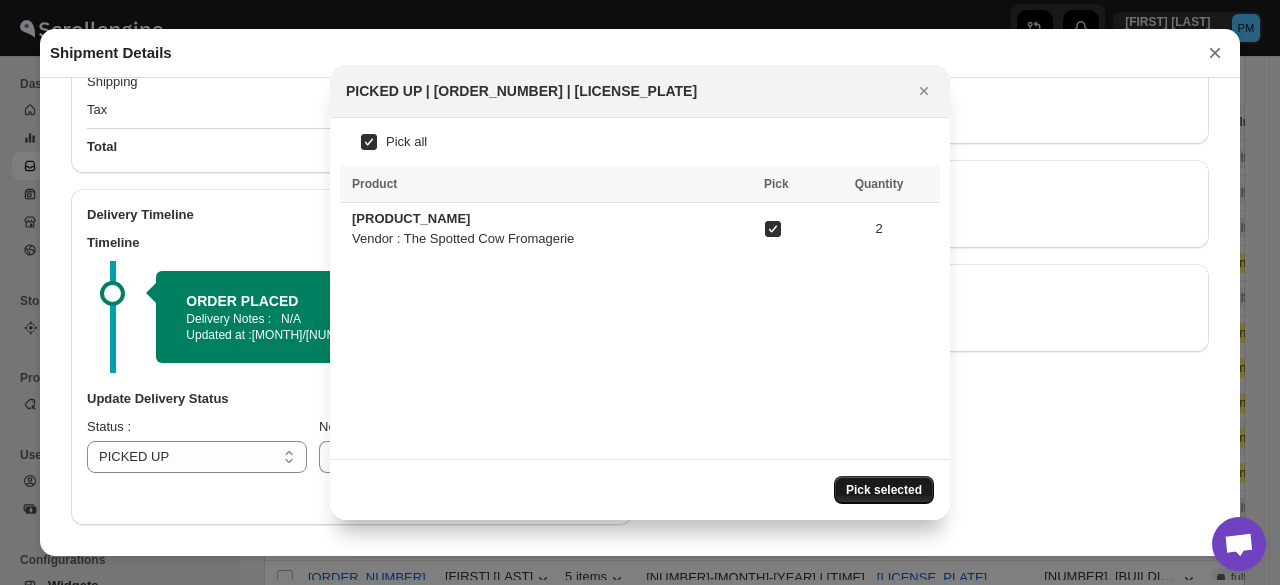 click on "Pick selected" at bounding box center (884, 490) 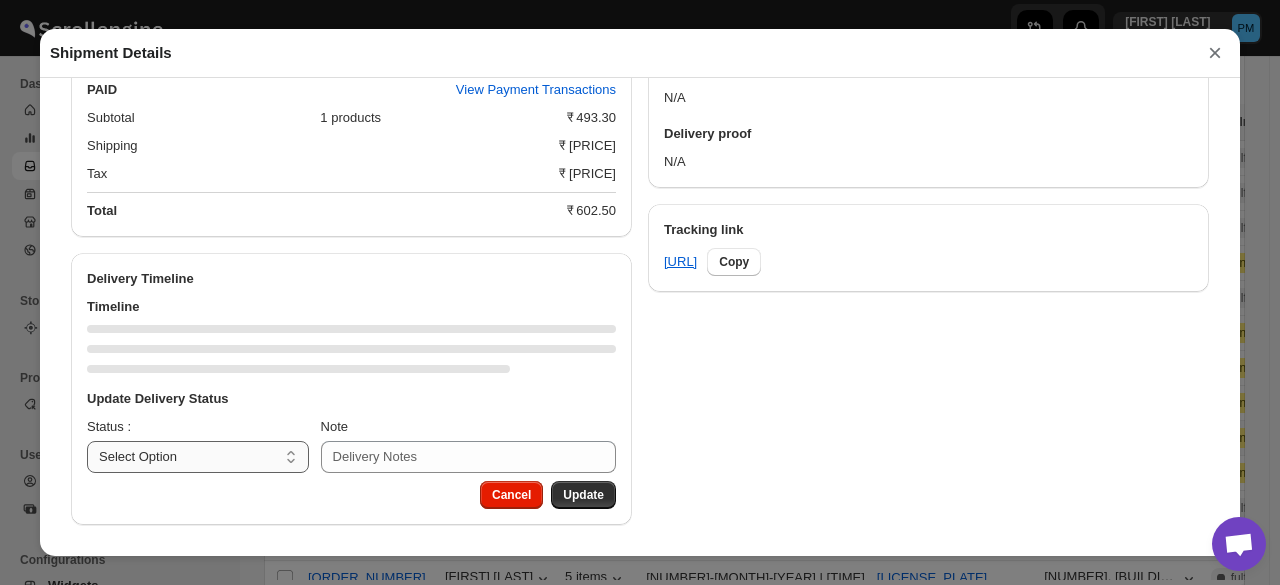 scroll, scrollTop: 829, scrollLeft: 0, axis: vertical 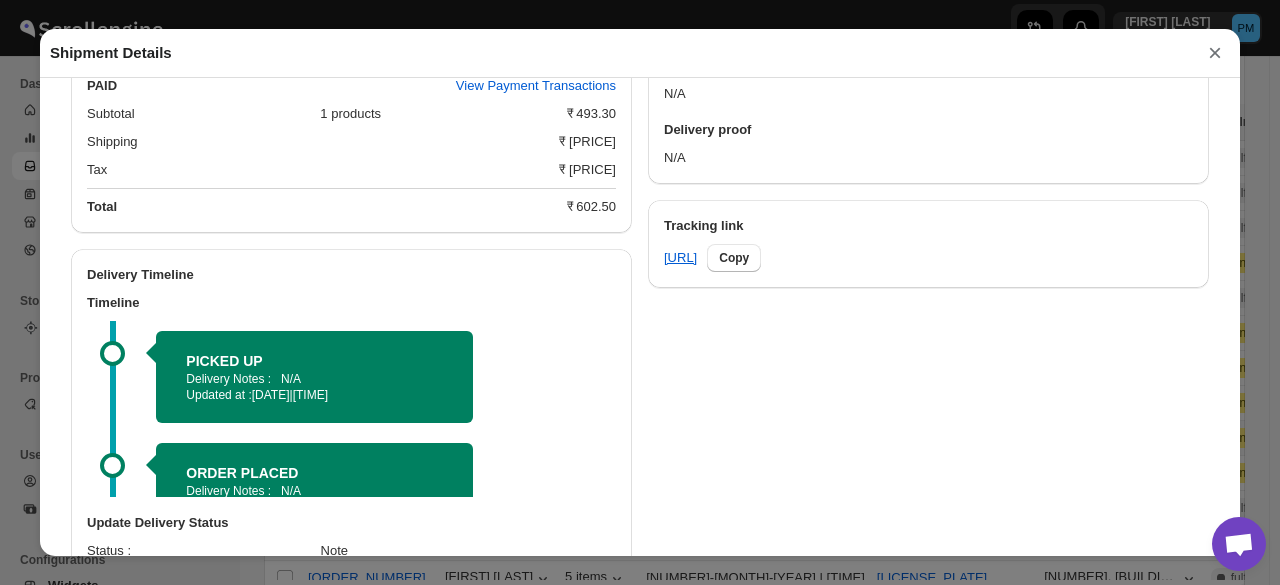select on "OUT_FOR_DELIVERY" 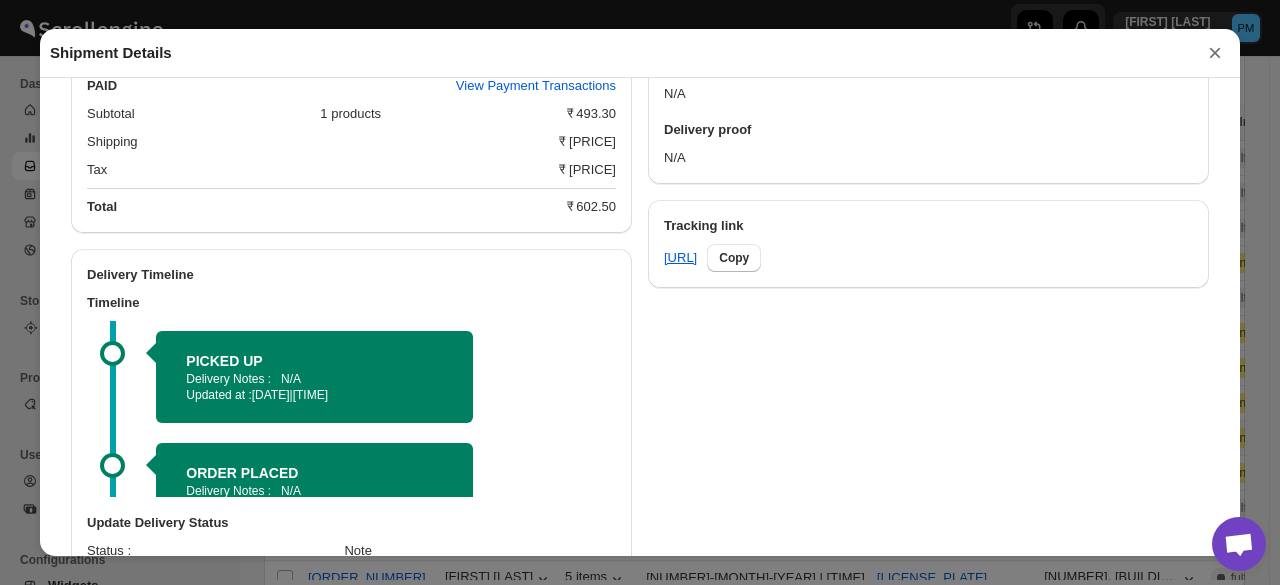 scroll, scrollTop: 48, scrollLeft: 0, axis: vertical 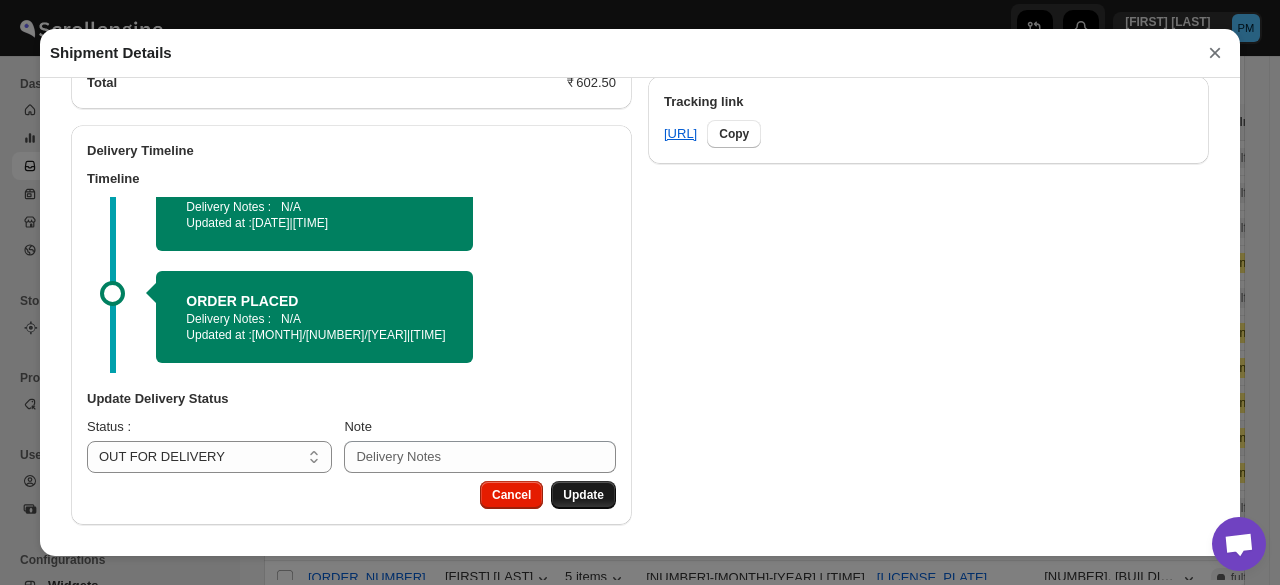 click on "Update" at bounding box center (583, 495) 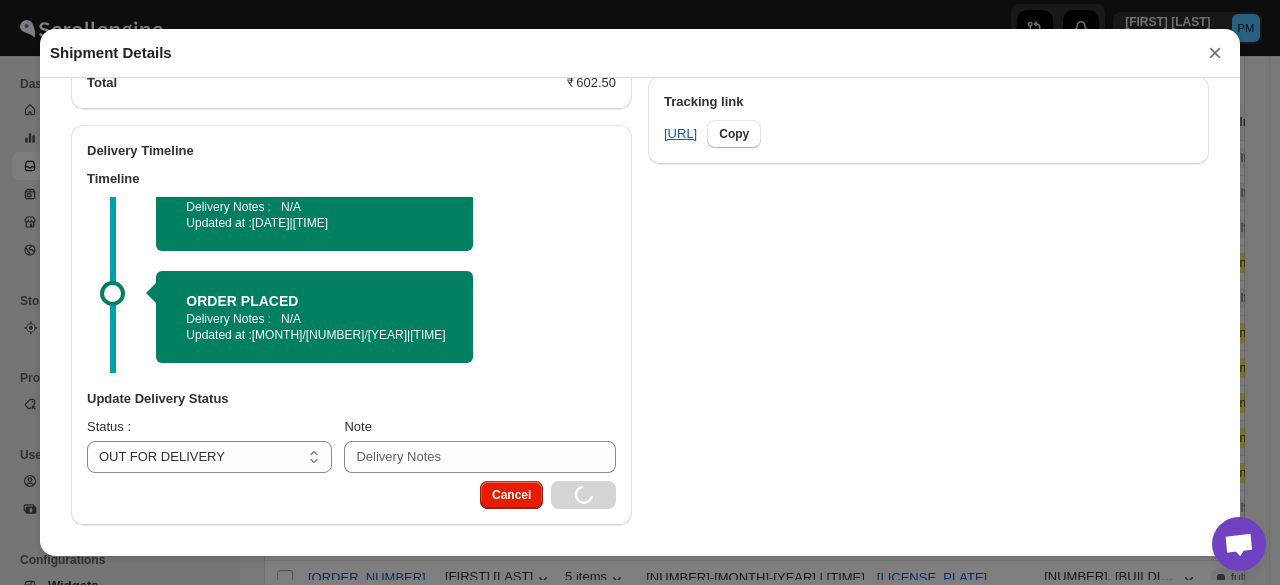select 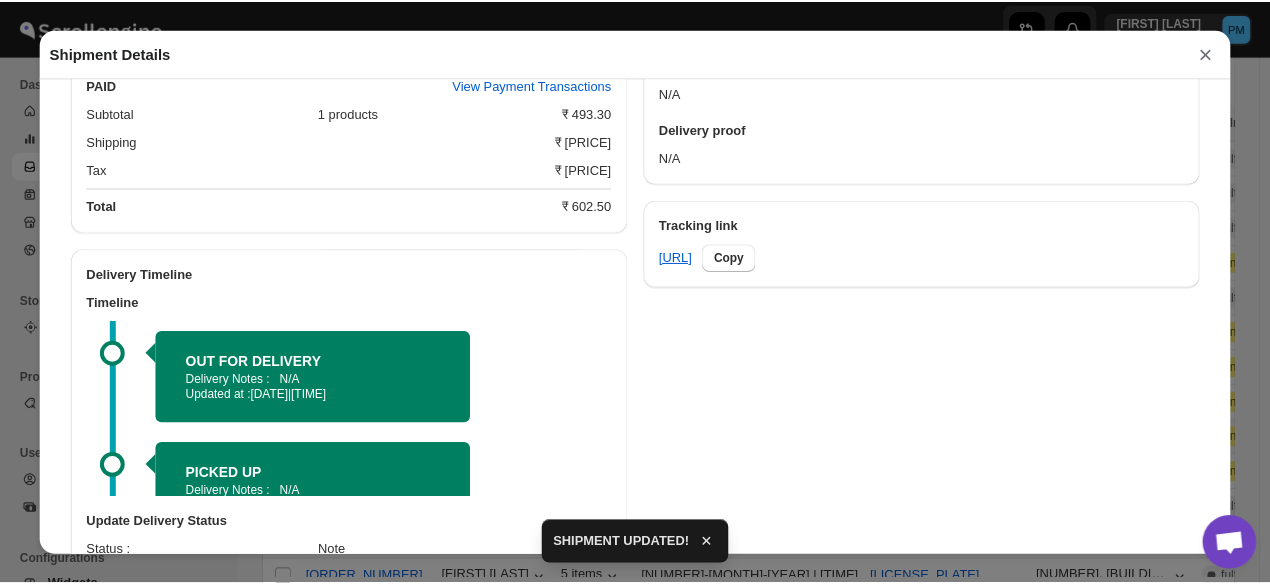 scroll, scrollTop: 956, scrollLeft: 0, axis: vertical 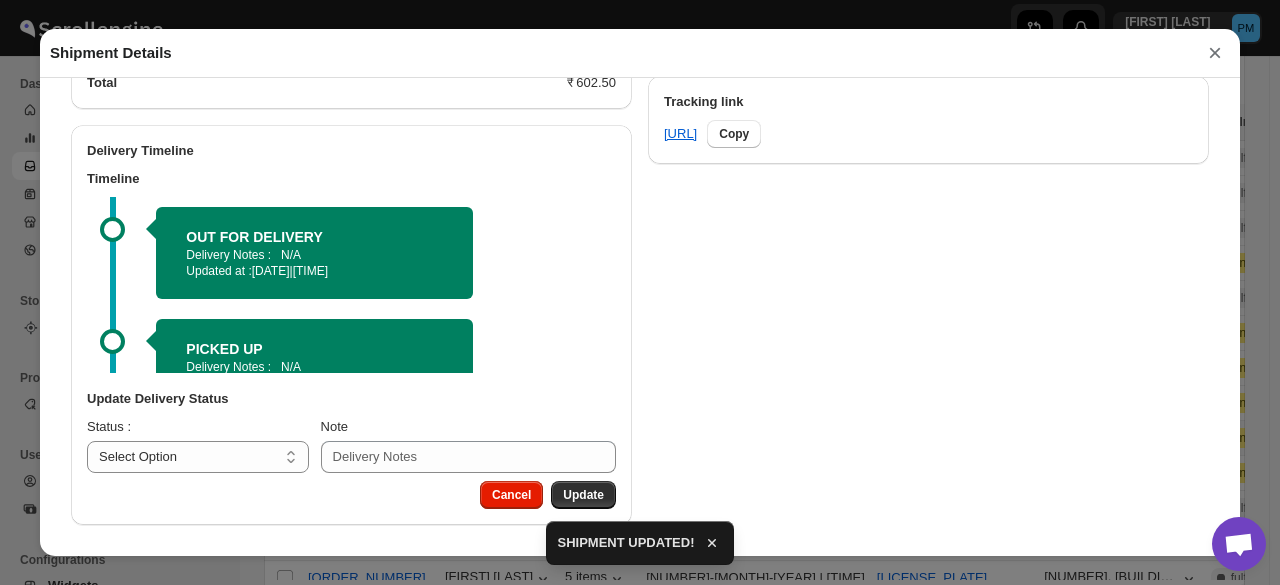 click on "×" at bounding box center (1215, 53) 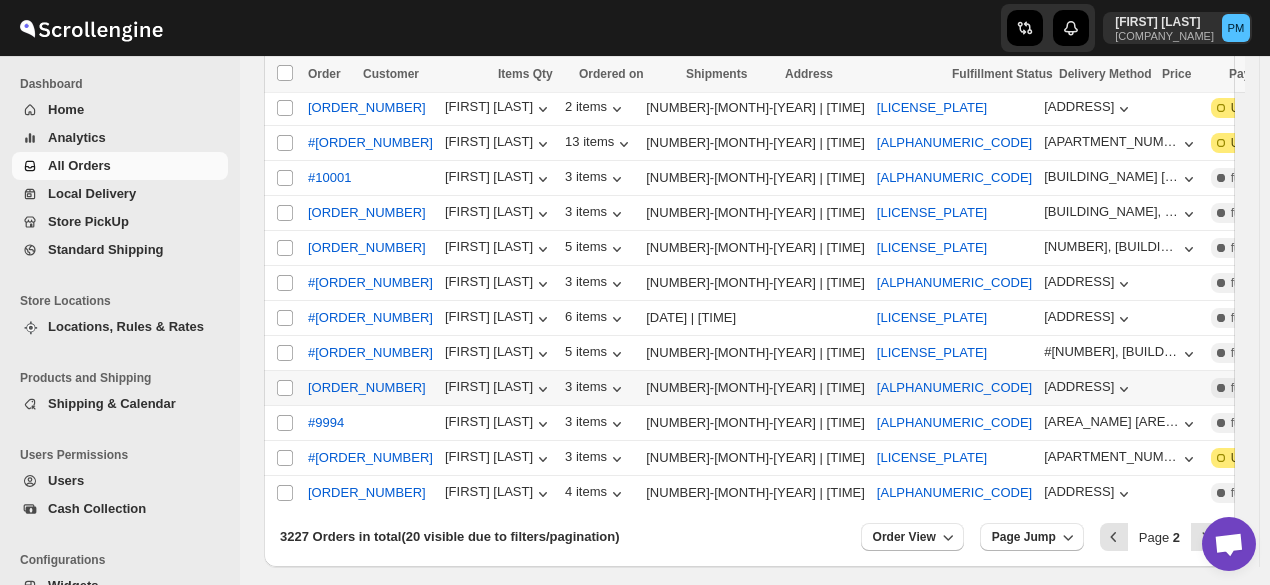 scroll, scrollTop: 546, scrollLeft: 0, axis: vertical 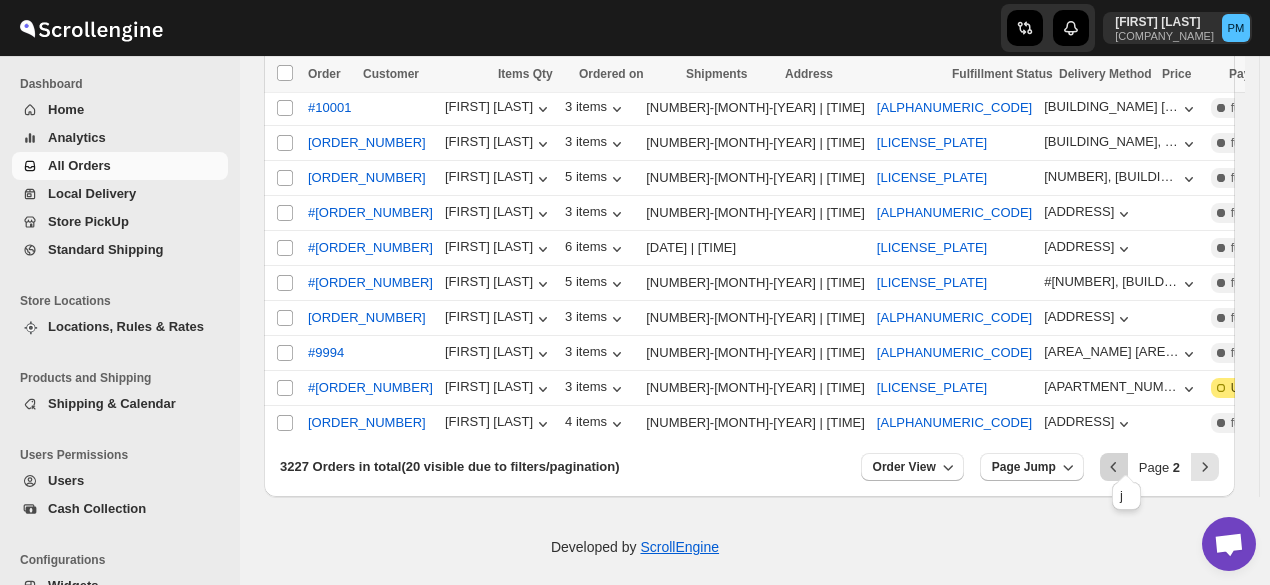 click 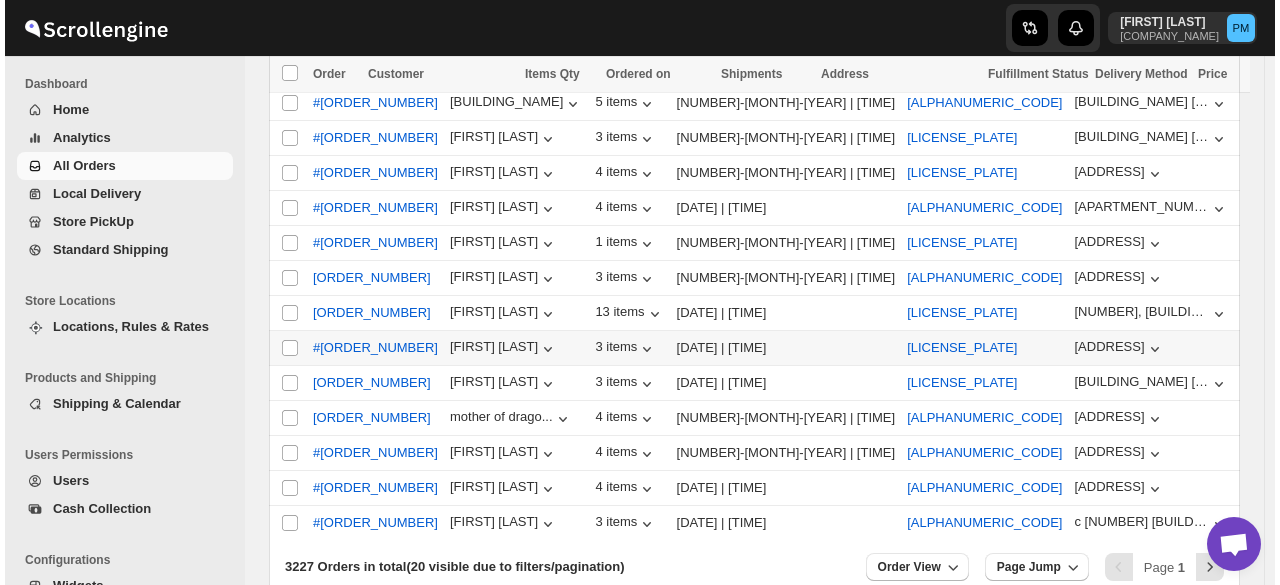 scroll, scrollTop: 346, scrollLeft: 0, axis: vertical 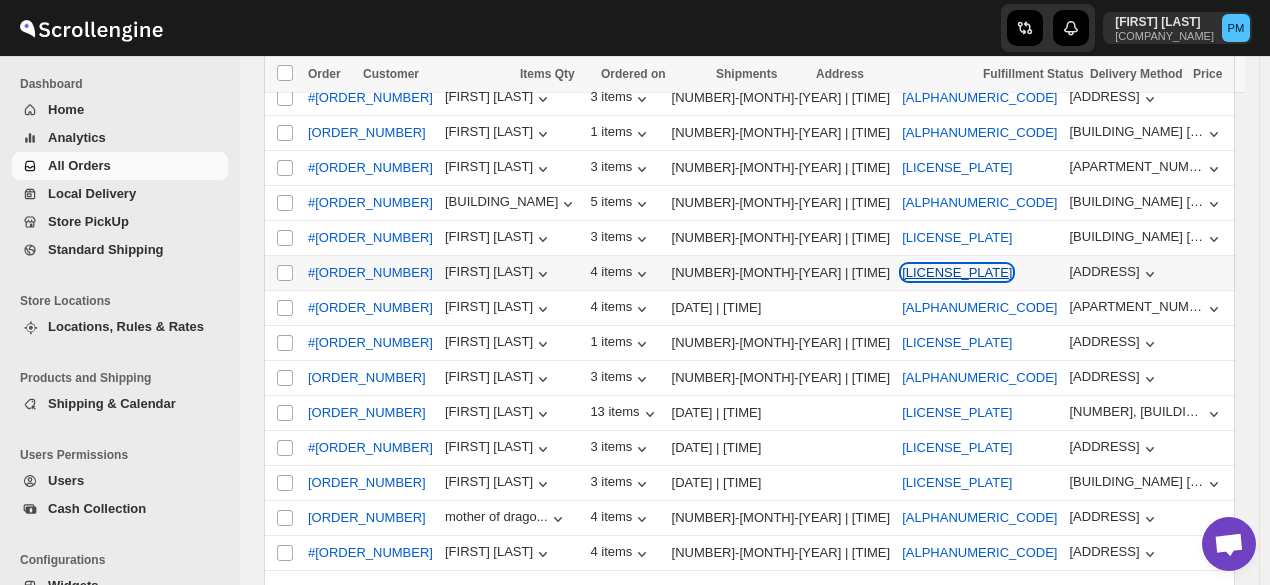 click on "[LICENSE_PLATE]" at bounding box center (957, 272) 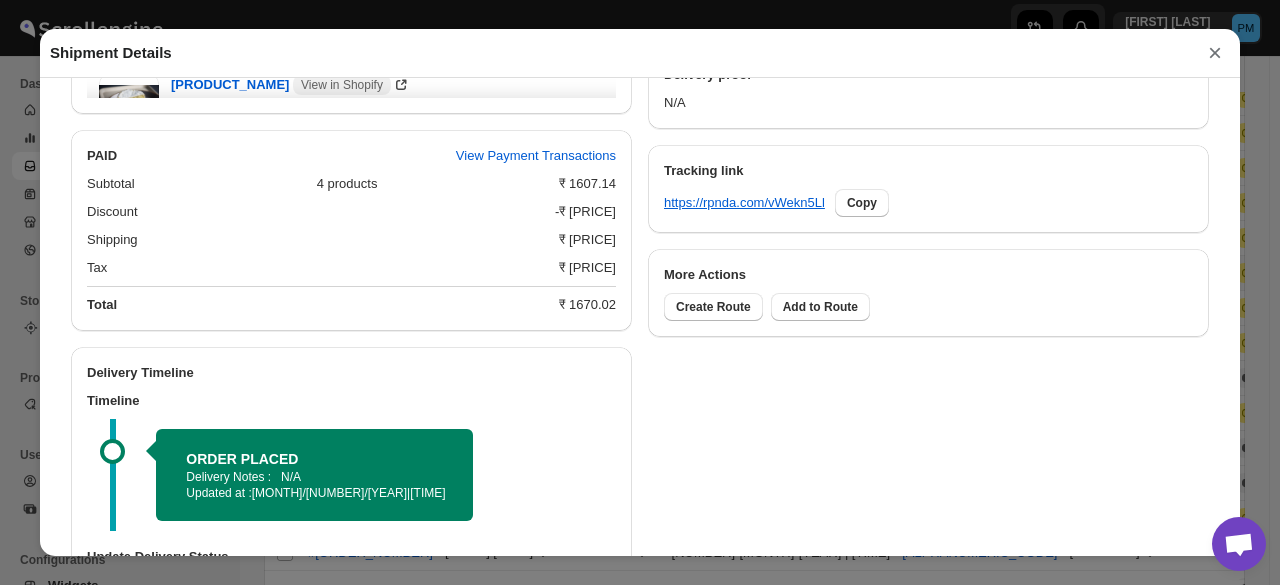 scroll, scrollTop: 1046, scrollLeft: 0, axis: vertical 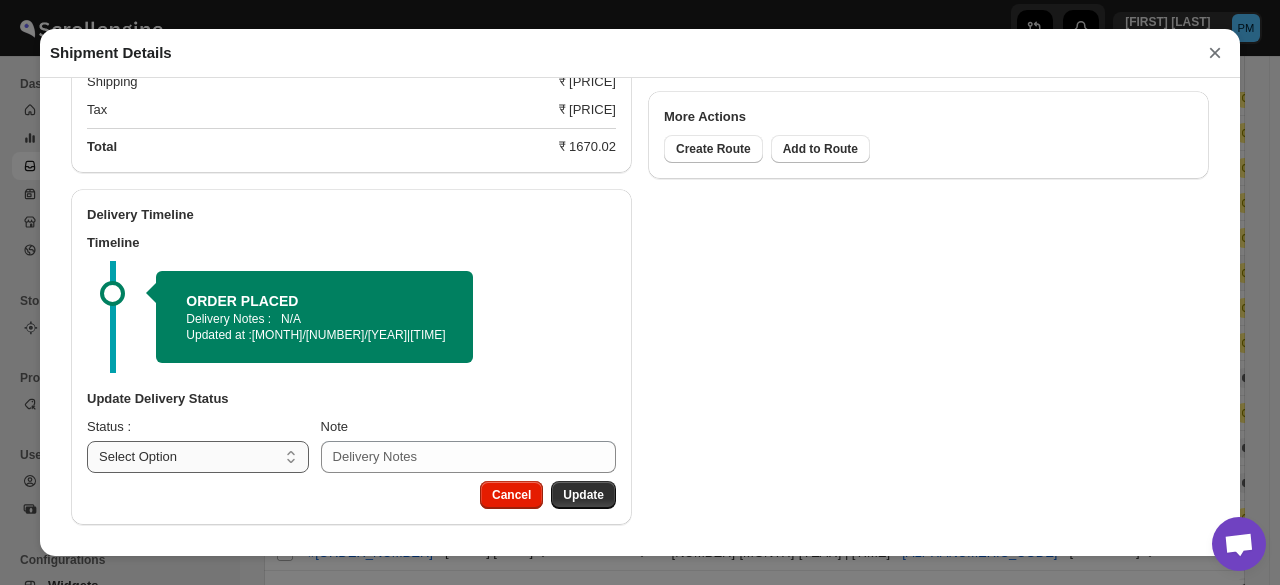 click on "Select Option PICKED UP OUT FOR DELIVERY RESCHEDULE DELIVERED CANCELLED" at bounding box center [198, 457] 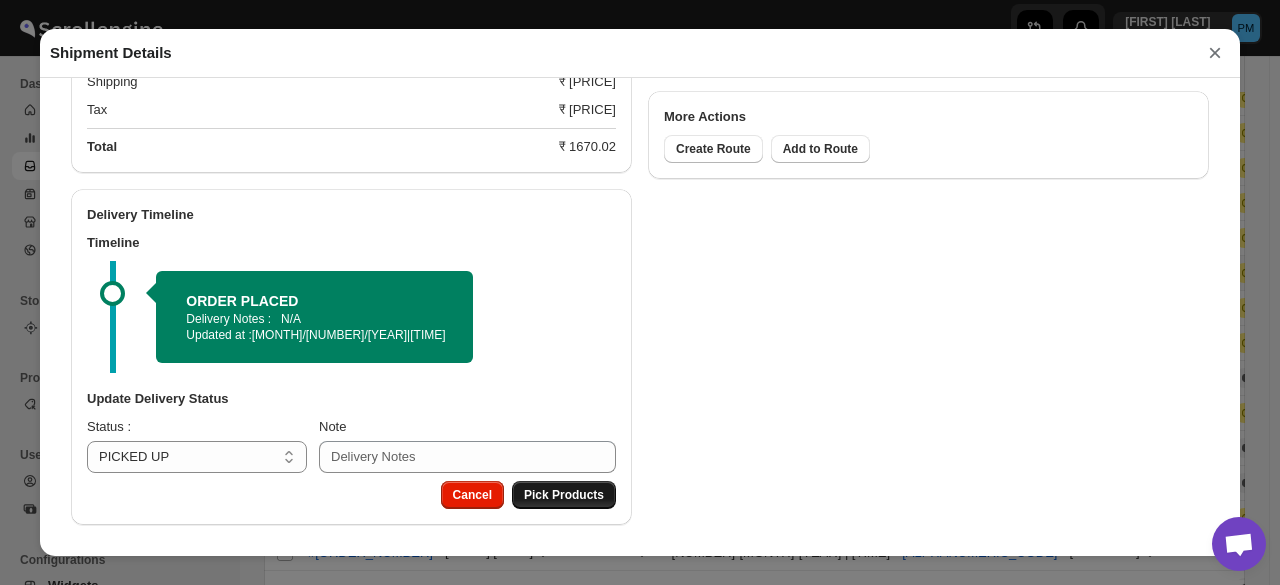 click on "Pick Products" at bounding box center [564, 495] 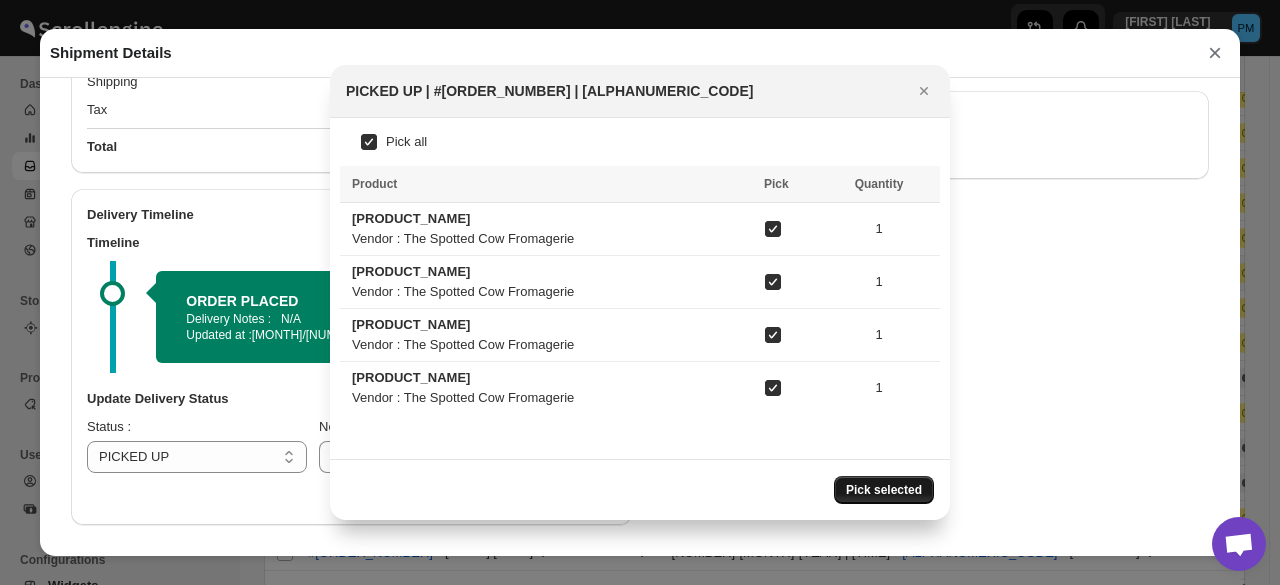 click on "Pick selected" at bounding box center [884, 490] 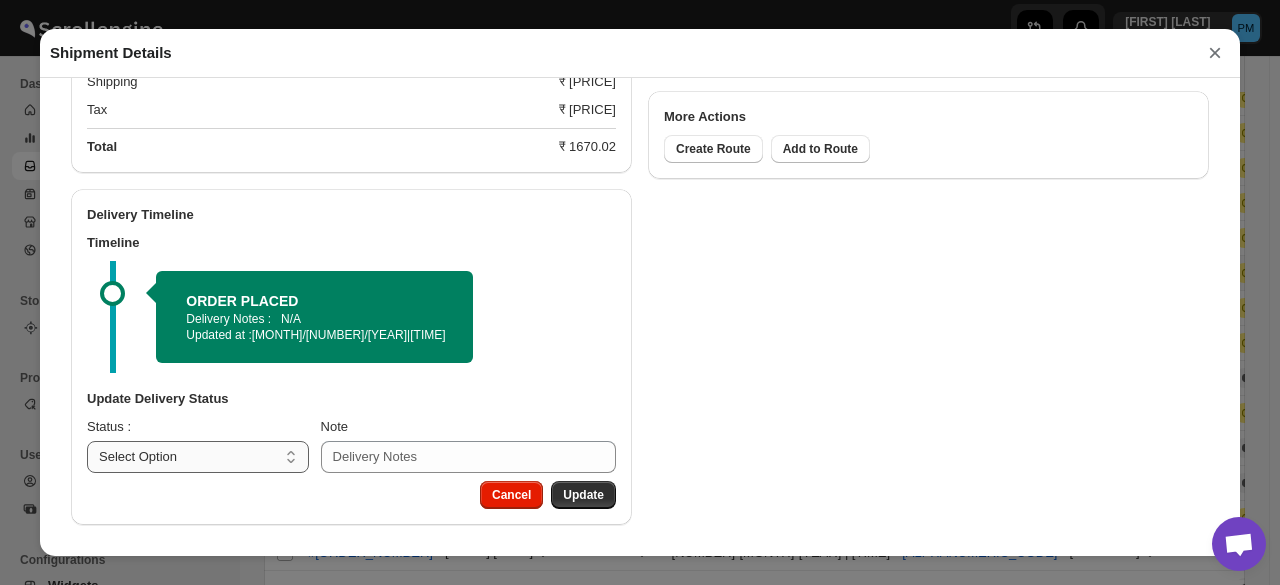 click on "Select Option PICKED UP OUT FOR DELIVERY RESCHEDULE DELIVERED CANCELLED" at bounding box center (198, 457) 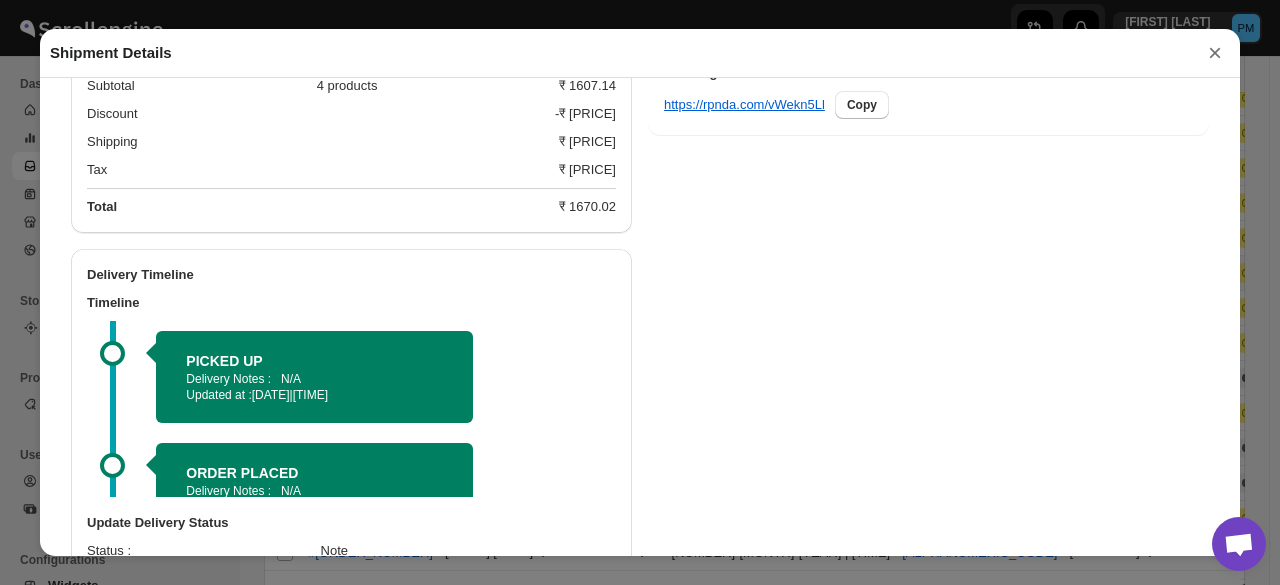 scroll, scrollTop: 1046, scrollLeft: 0, axis: vertical 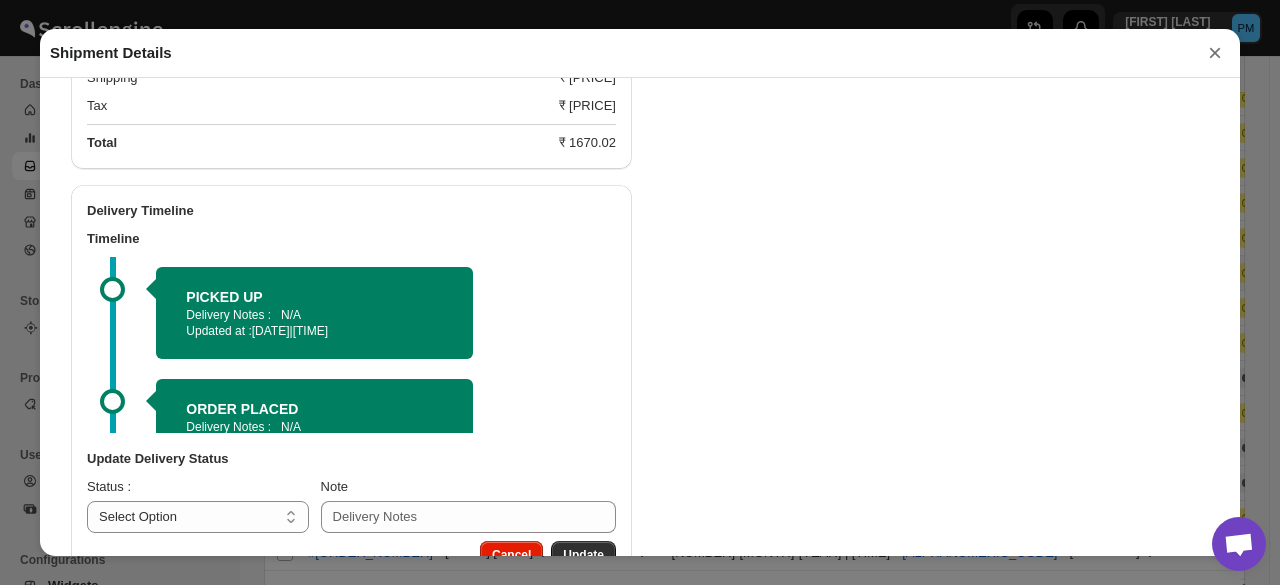 select on "OUT_FOR_DELIVERY" 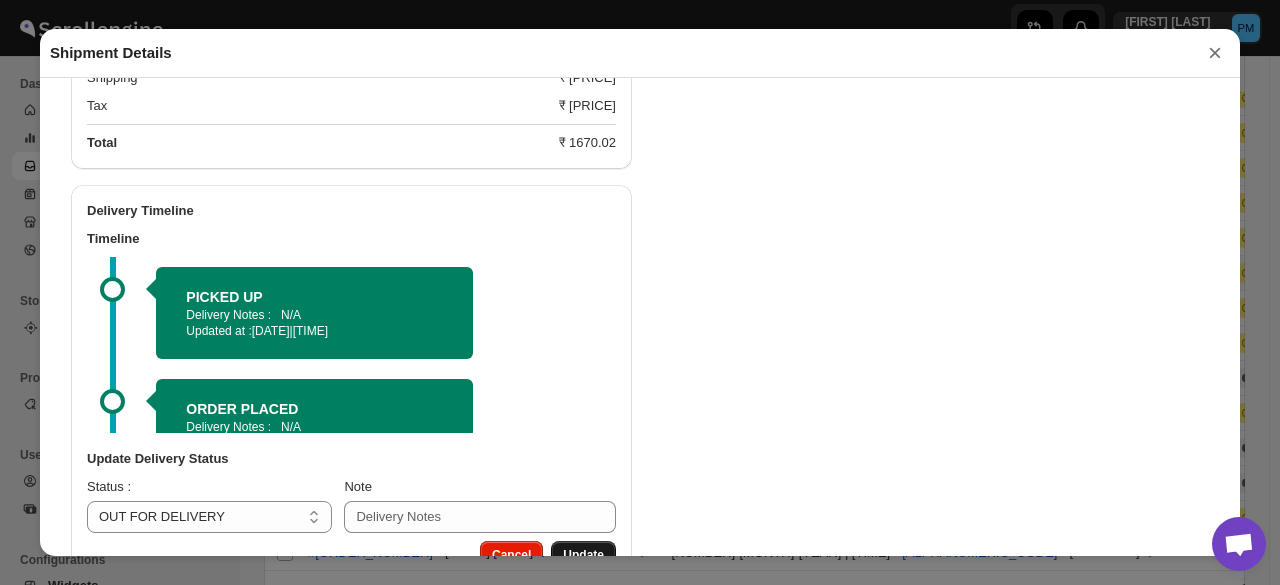 click on "Update" at bounding box center (583, 555) 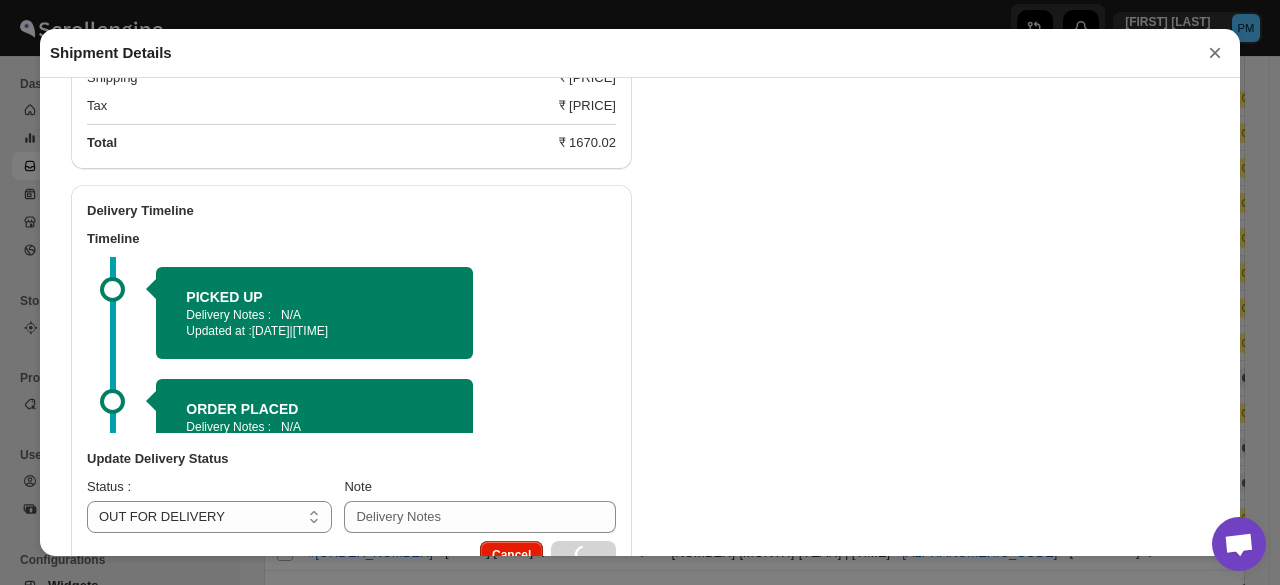 select 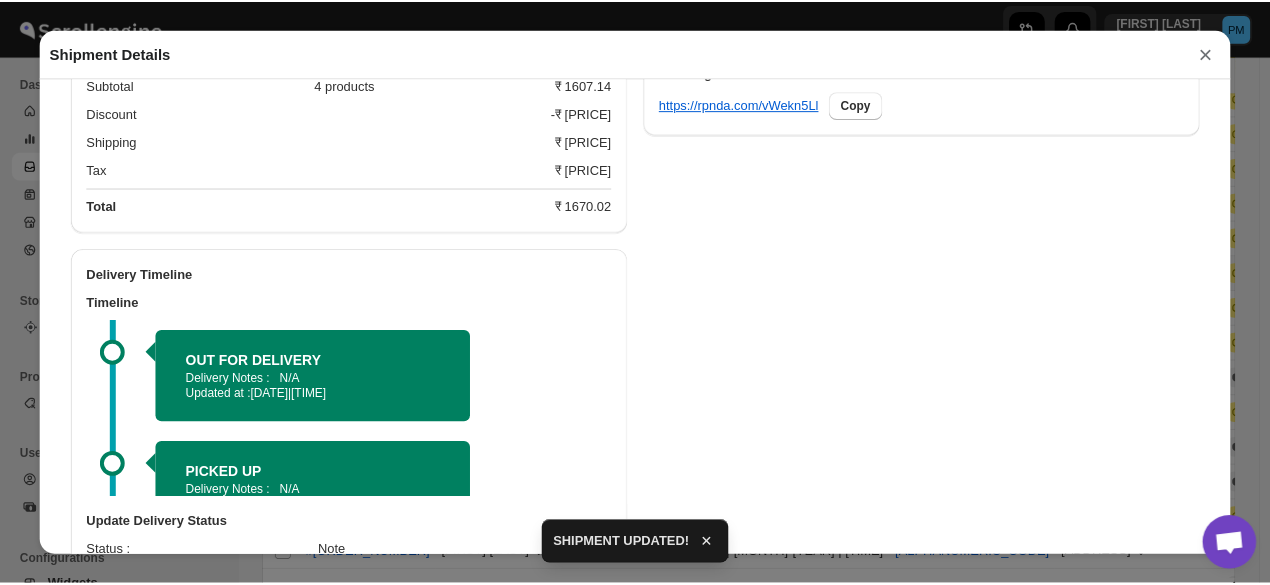 scroll, scrollTop: 1046, scrollLeft: 0, axis: vertical 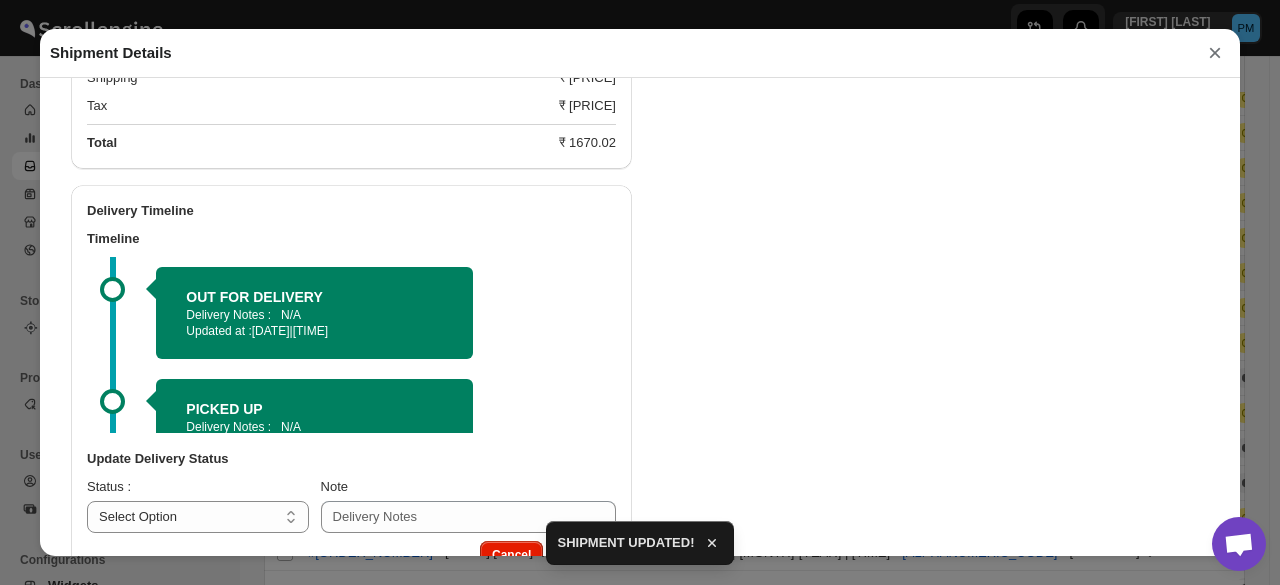 click on "×" at bounding box center [1215, 53] 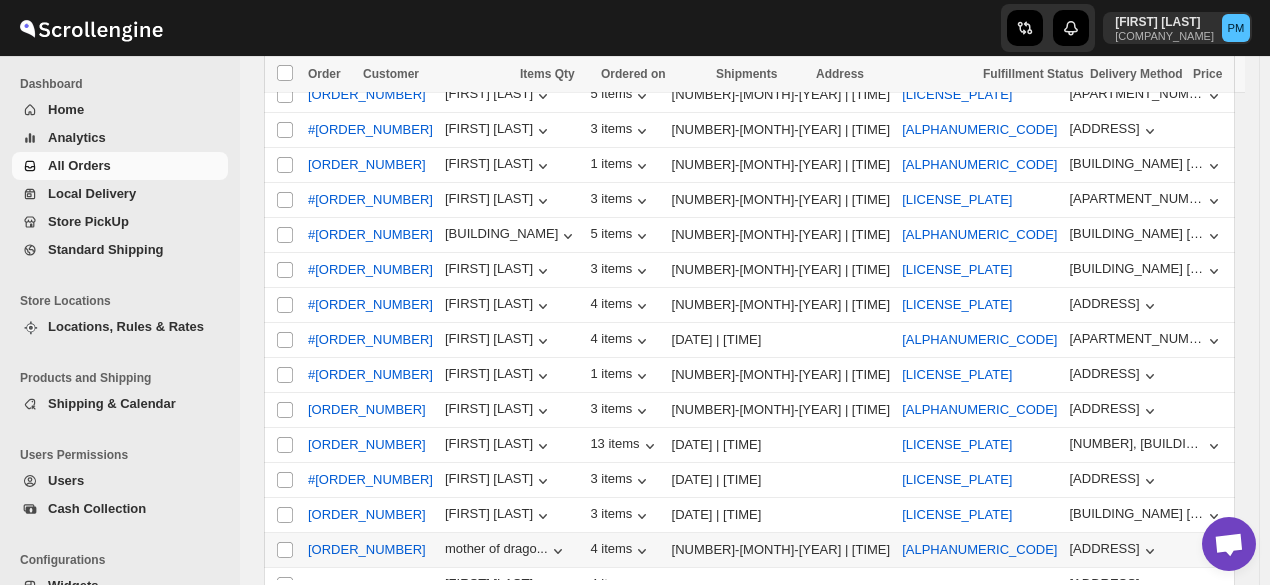 scroll, scrollTop: 446, scrollLeft: 0, axis: vertical 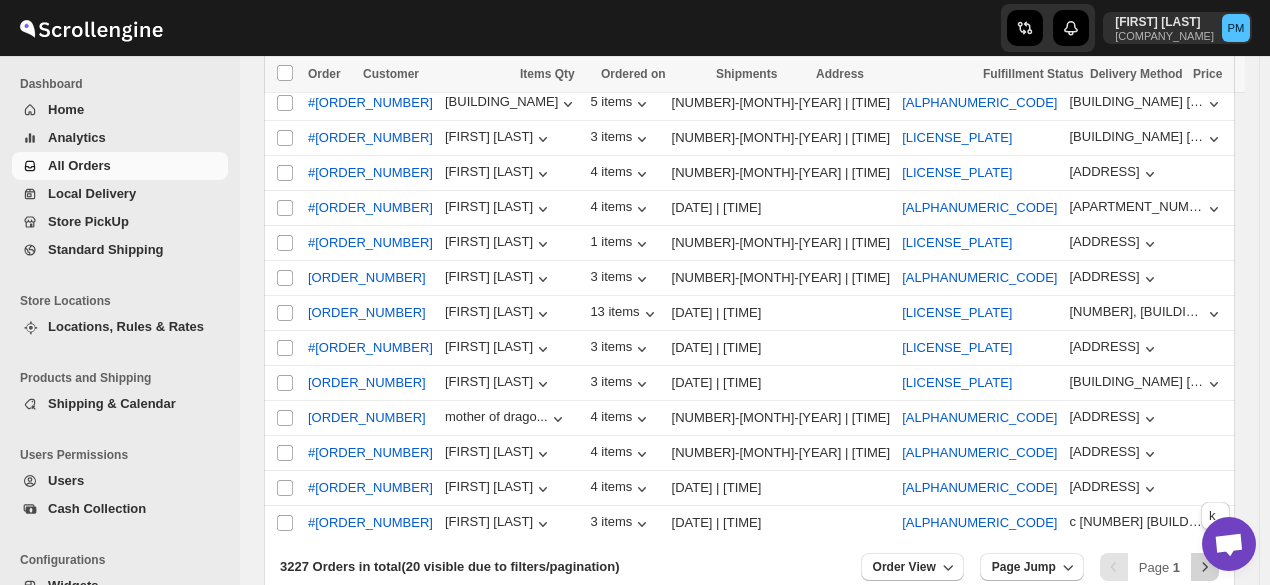 click at bounding box center [1205, 567] 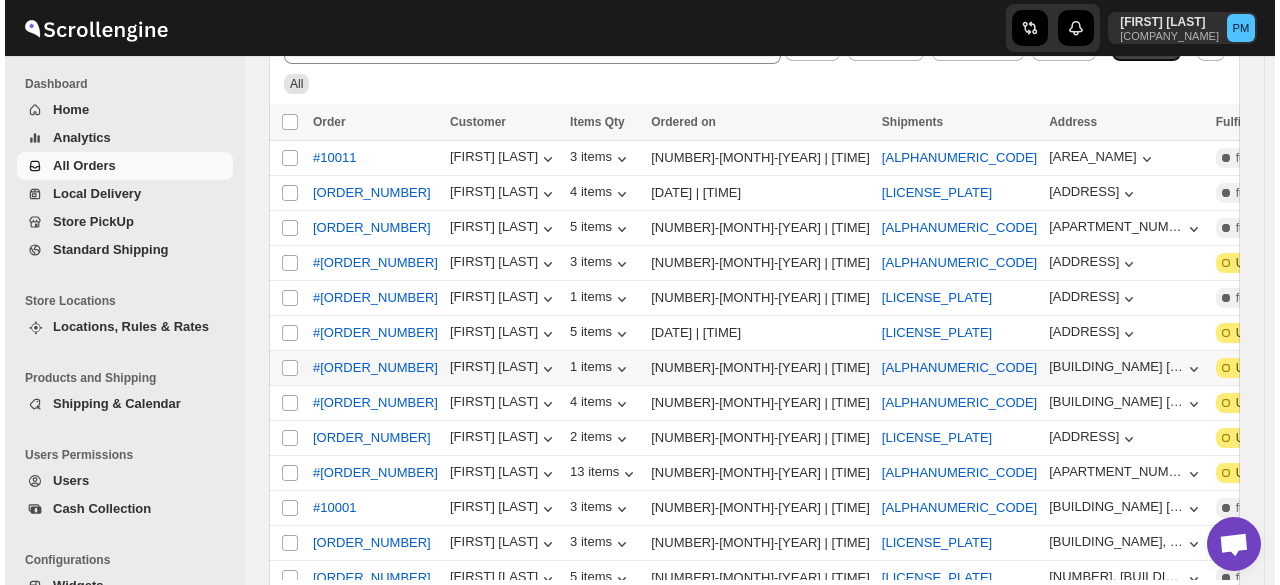 scroll, scrollTop: 46, scrollLeft: 0, axis: vertical 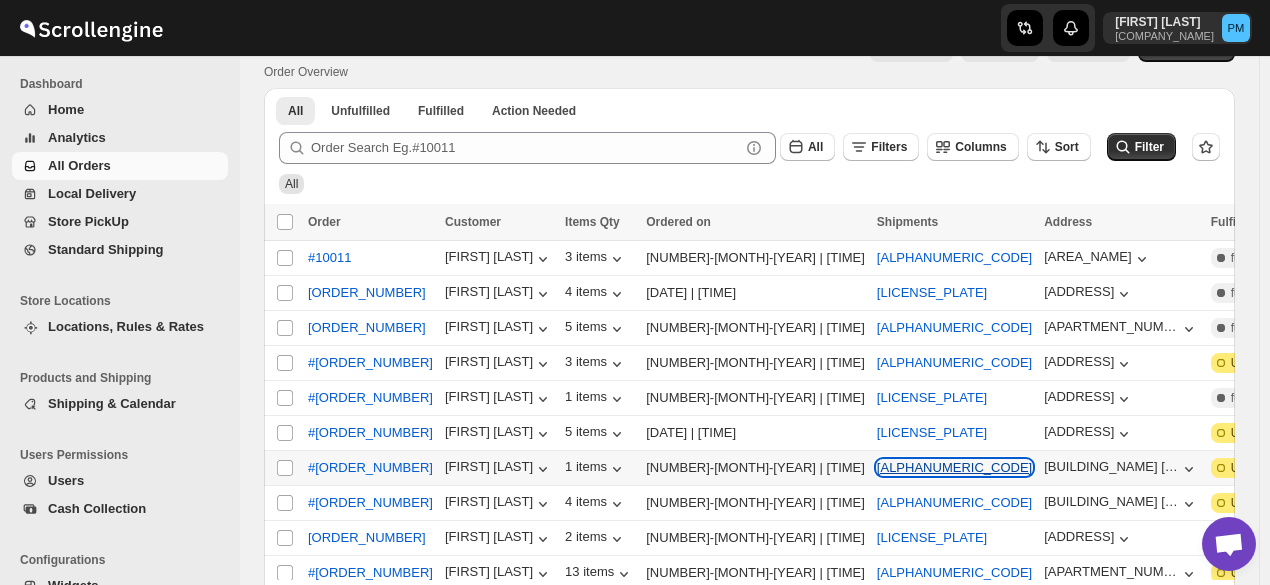 click on "[ALPHANUMERIC_CODE]" at bounding box center [954, 467] 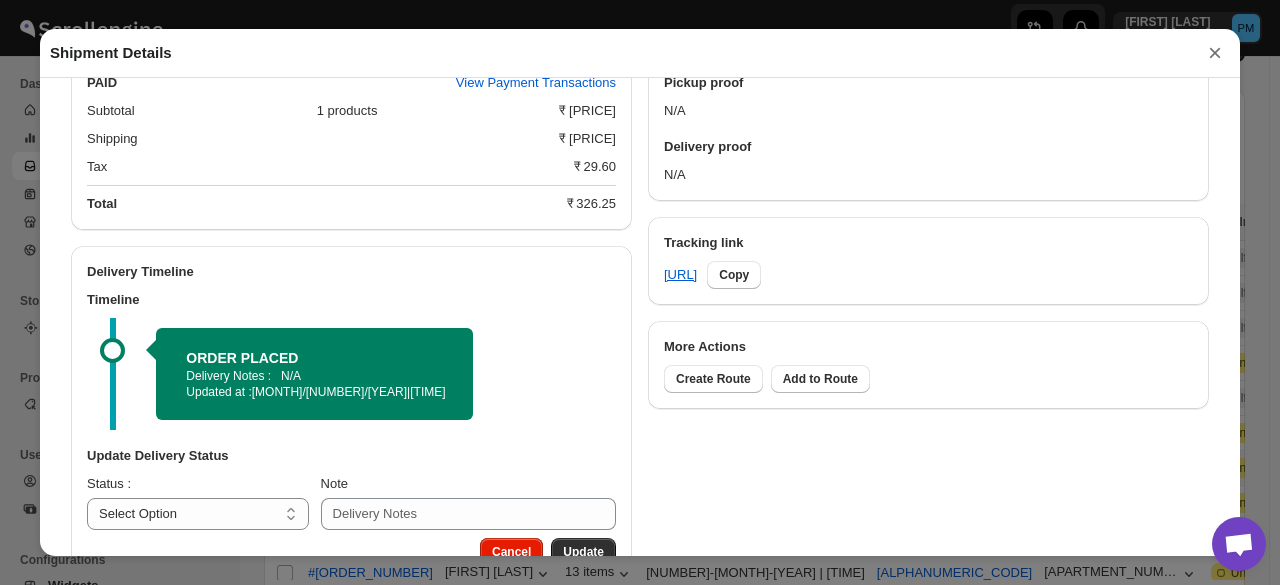scroll, scrollTop: 873, scrollLeft: 0, axis: vertical 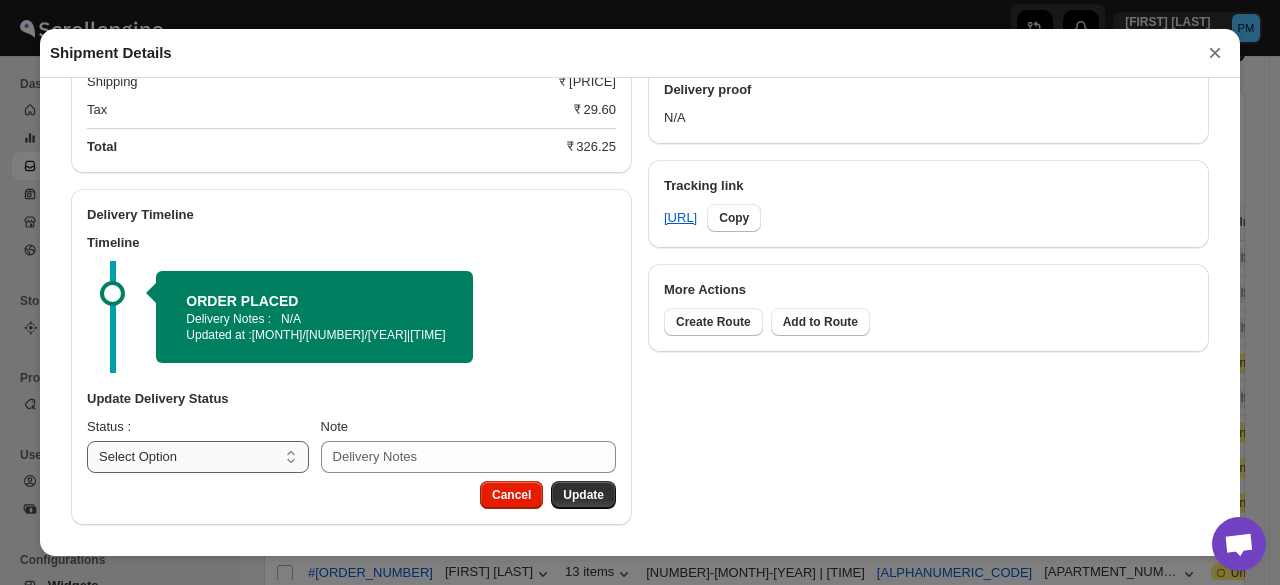 drag, startPoint x: 267, startPoint y: 464, endPoint x: 270, endPoint y: 453, distance: 11.401754 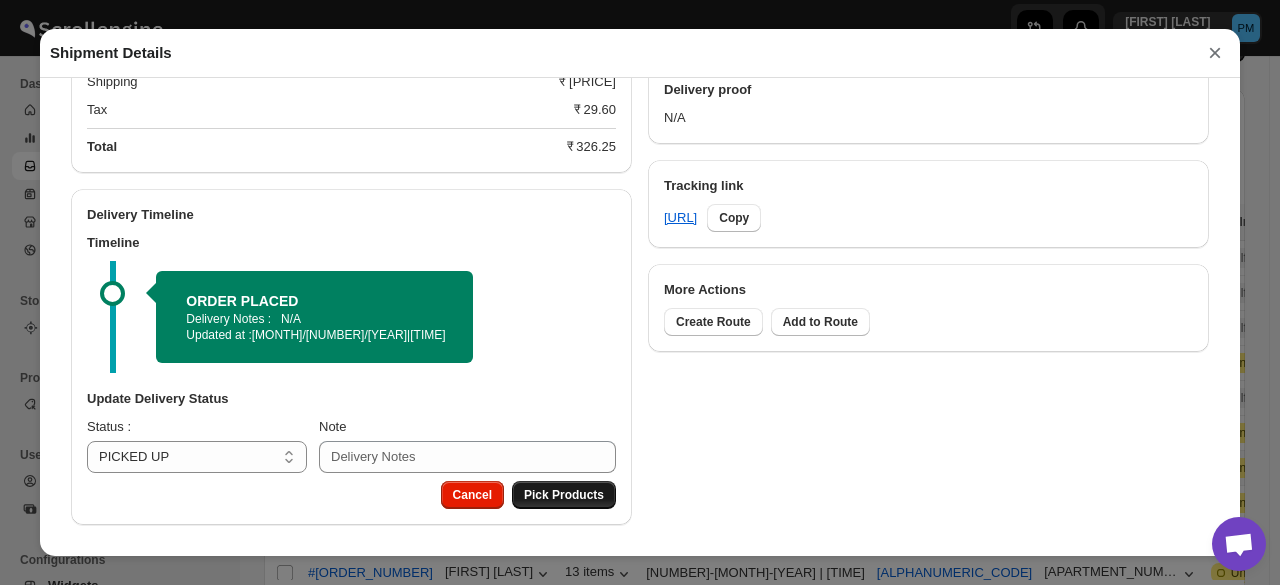click on "Pick Products" at bounding box center (564, 495) 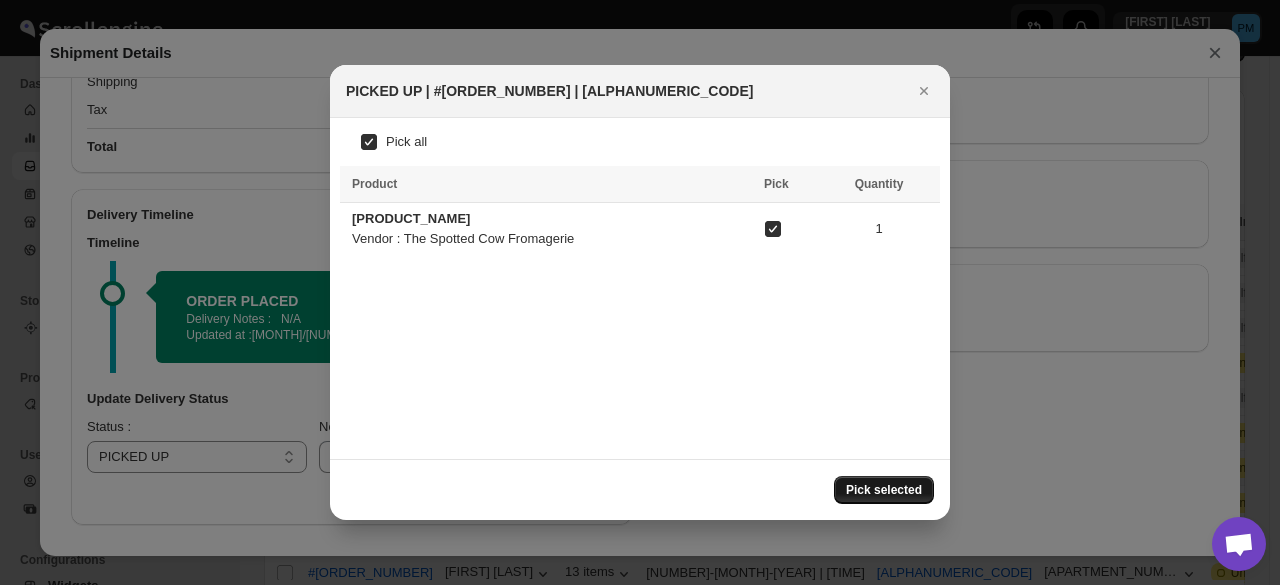 click on "Pick selected" at bounding box center [884, 490] 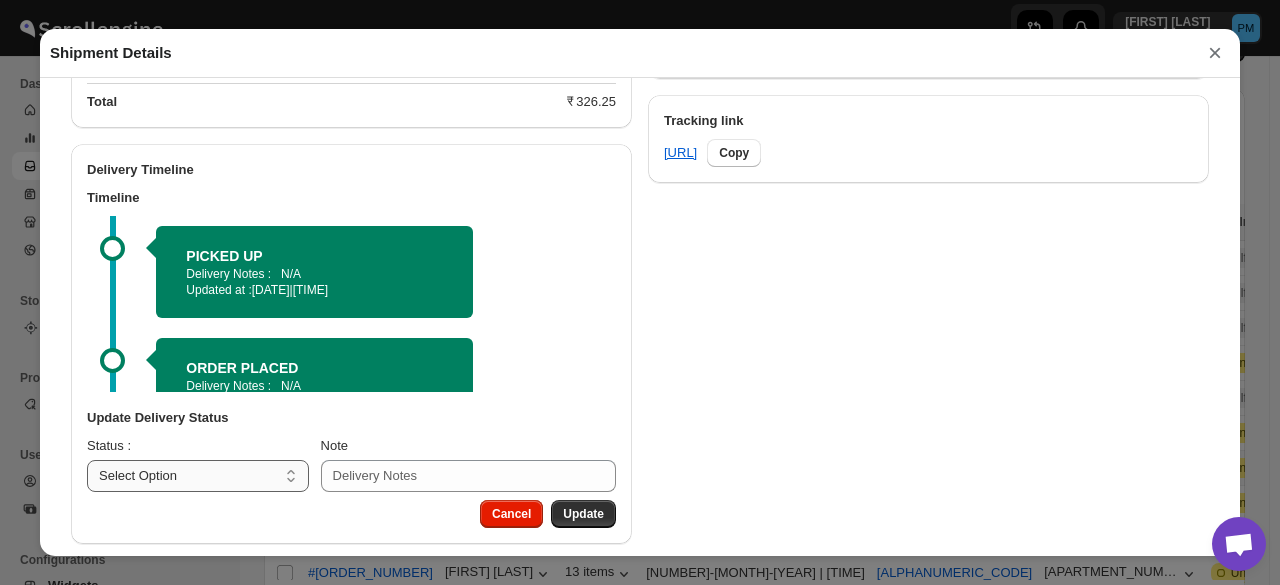 scroll, scrollTop: 956, scrollLeft: 0, axis: vertical 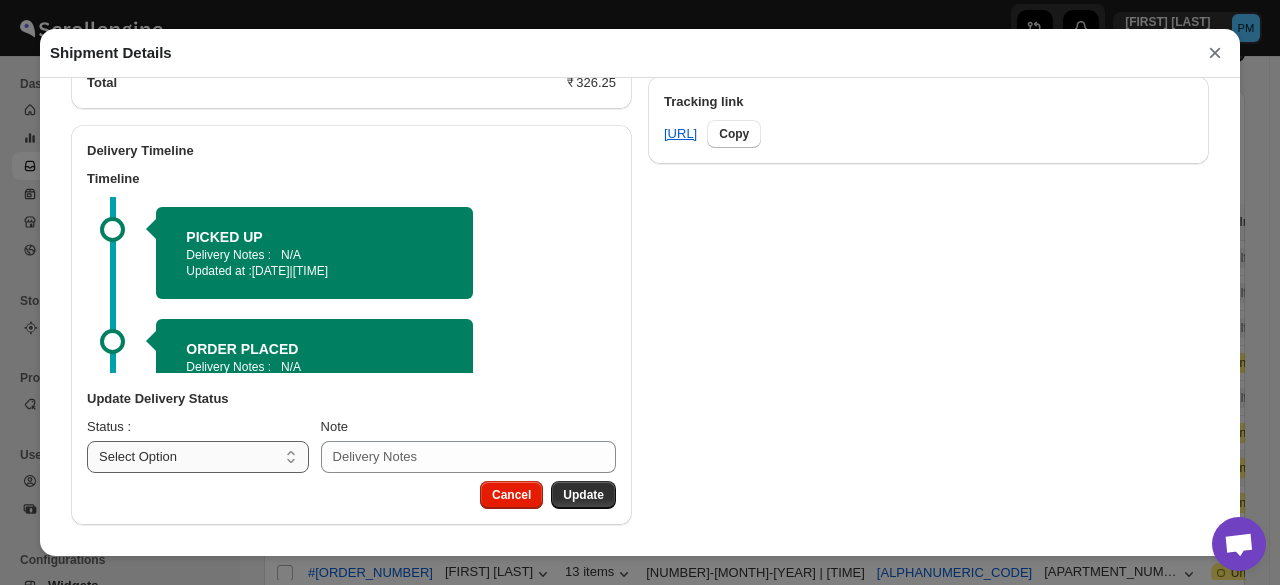 drag, startPoint x: 238, startPoint y: 465, endPoint x: 244, endPoint y: 443, distance: 22.803509 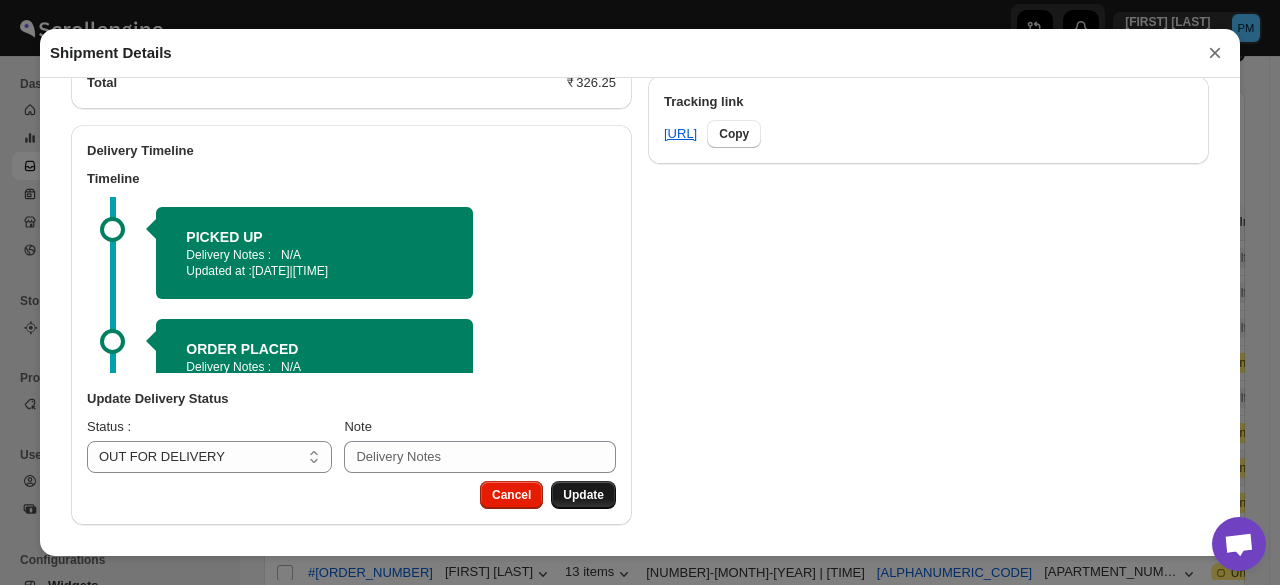 click on "Update" at bounding box center [583, 495] 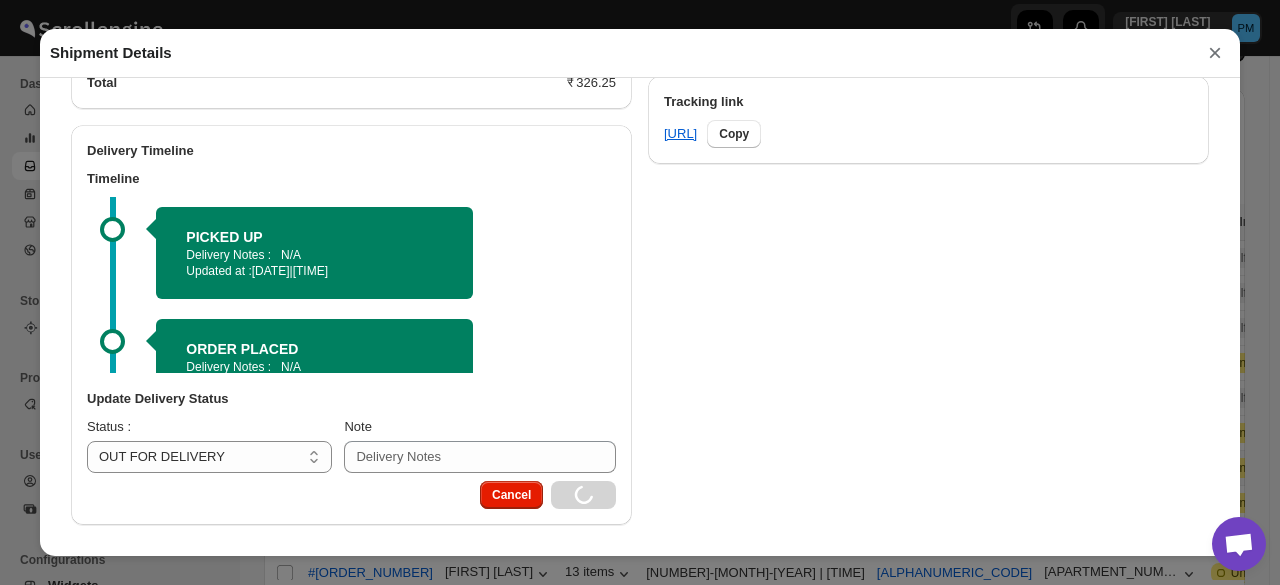 select 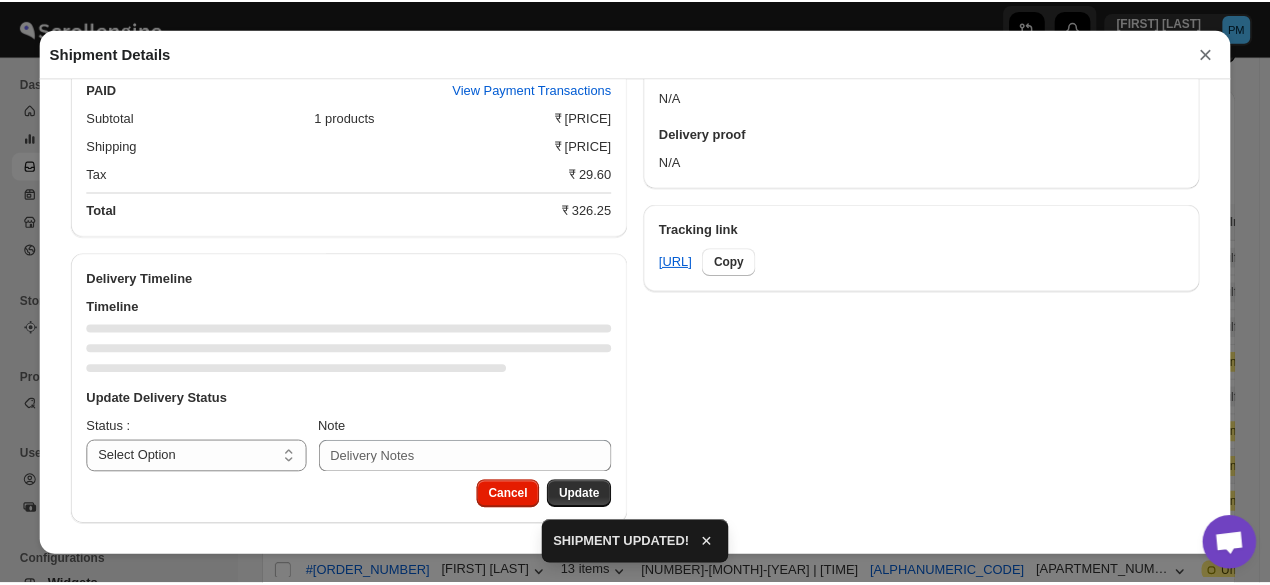 scroll, scrollTop: 829, scrollLeft: 0, axis: vertical 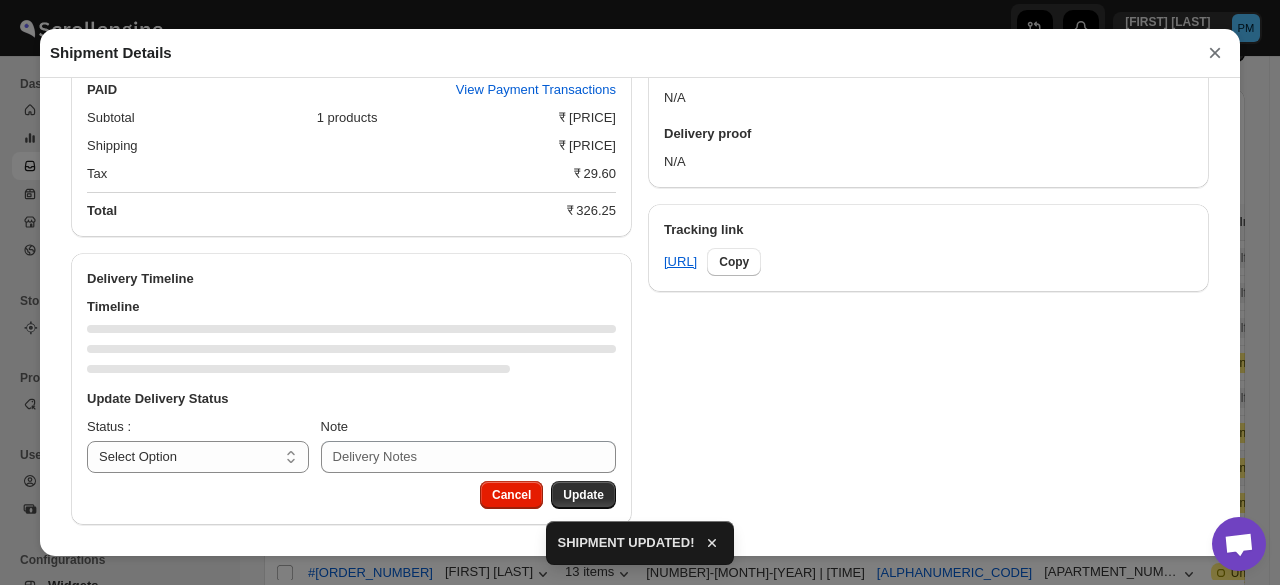 click on "×" at bounding box center (1215, 53) 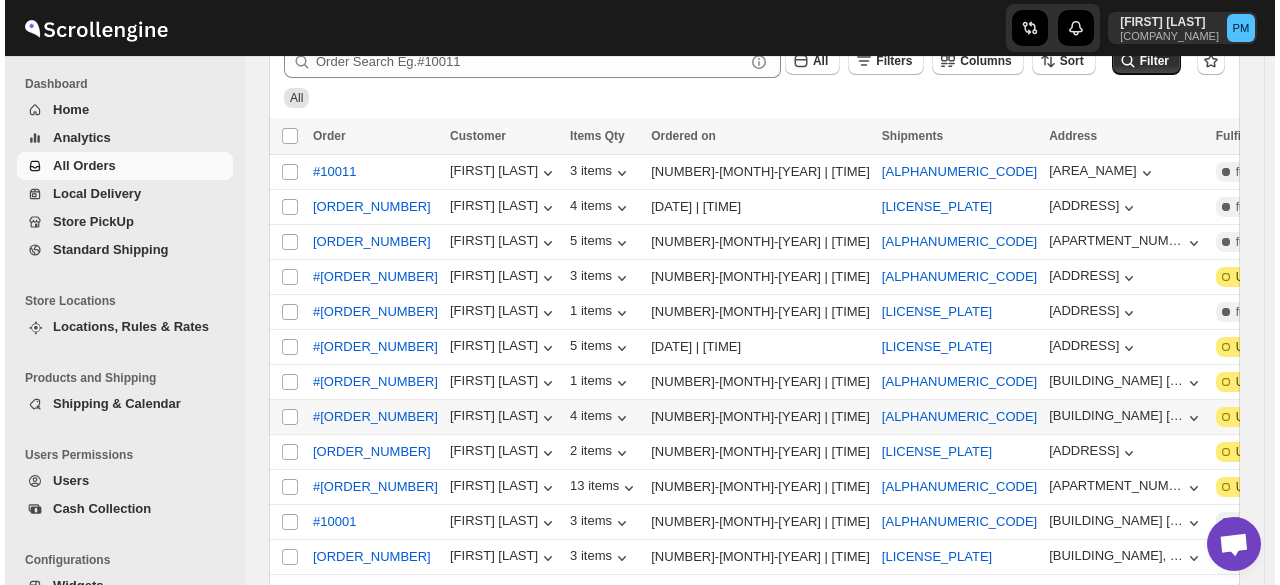 scroll, scrollTop: 246, scrollLeft: 0, axis: vertical 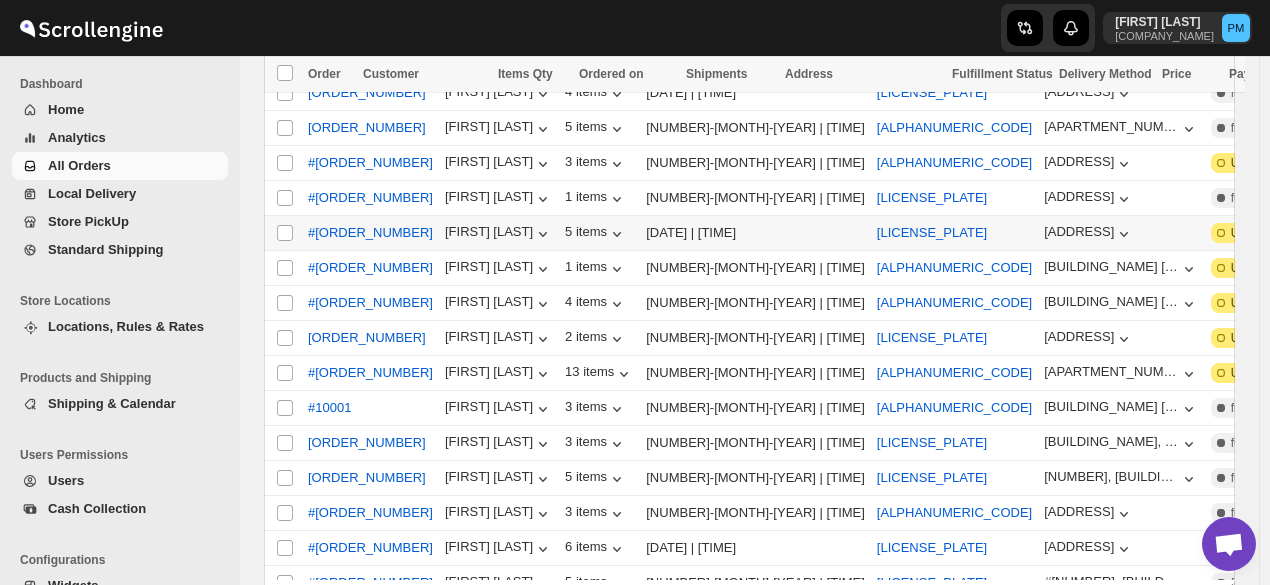 click on "[LICENSE_PLATE]" at bounding box center [954, 233] 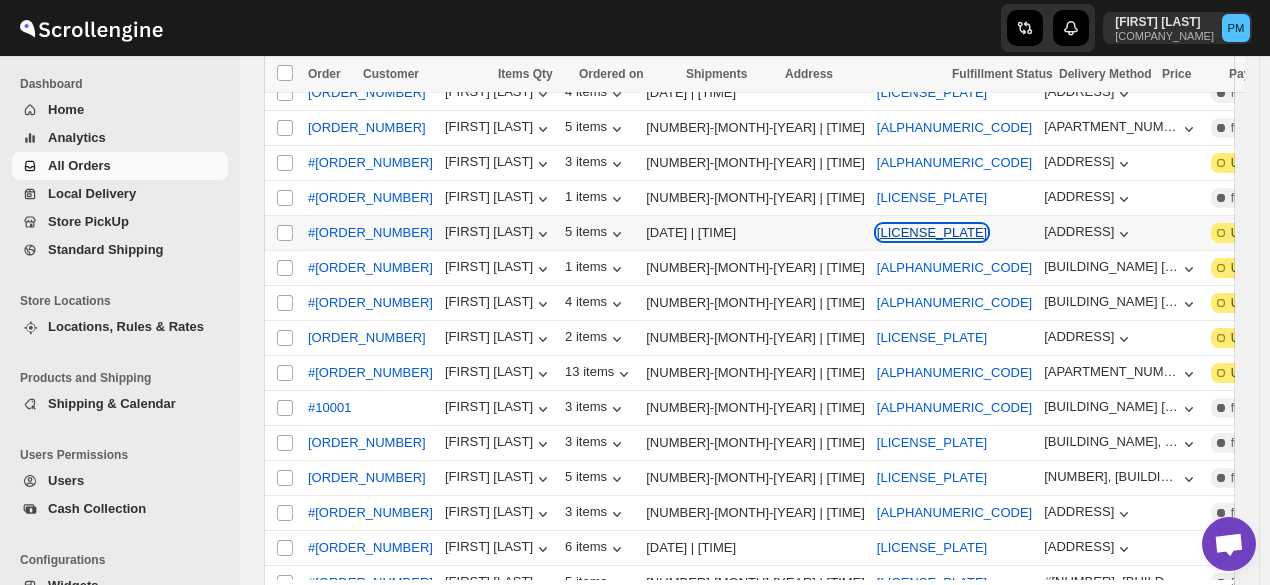 click on "[LICENSE_PLATE]" at bounding box center [932, 232] 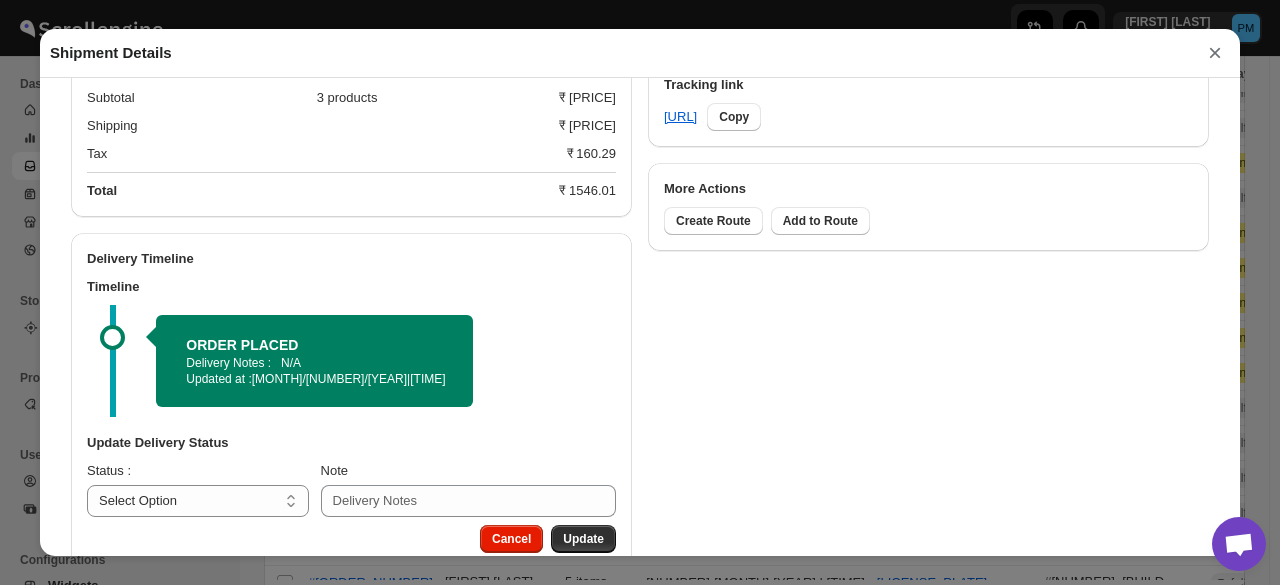 scroll, scrollTop: 1018, scrollLeft: 0, axis: vertical 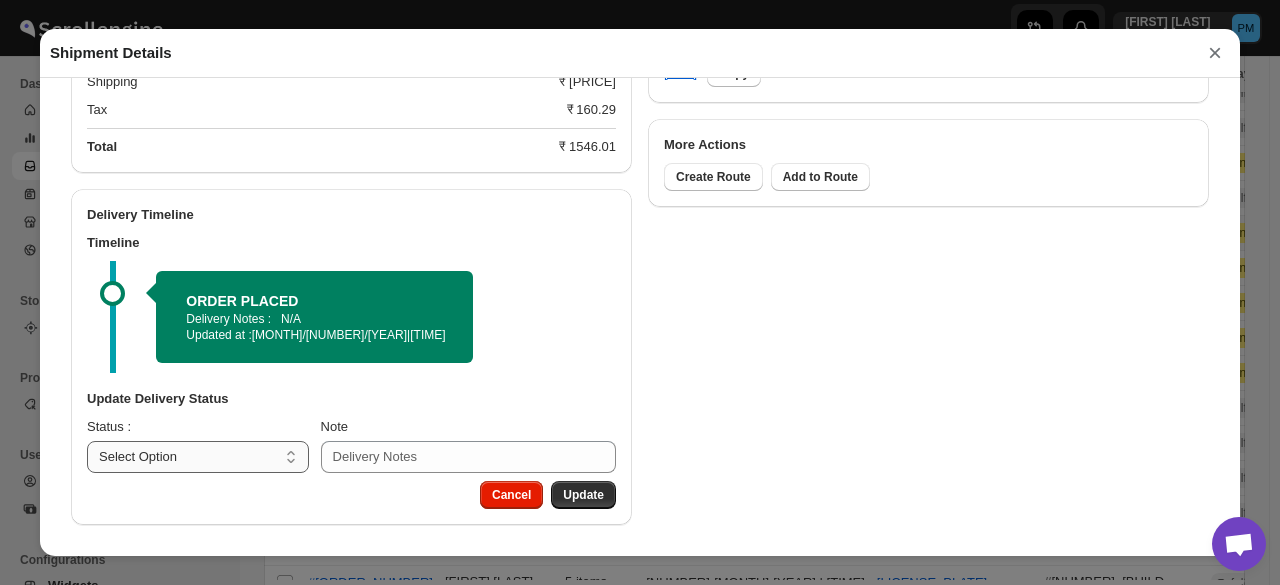 click on "Select Option PICKED UP OUT FOR DELIVERY RESCHEDULE DELIVERED CANCELLED" at bounding box center [198, 457] 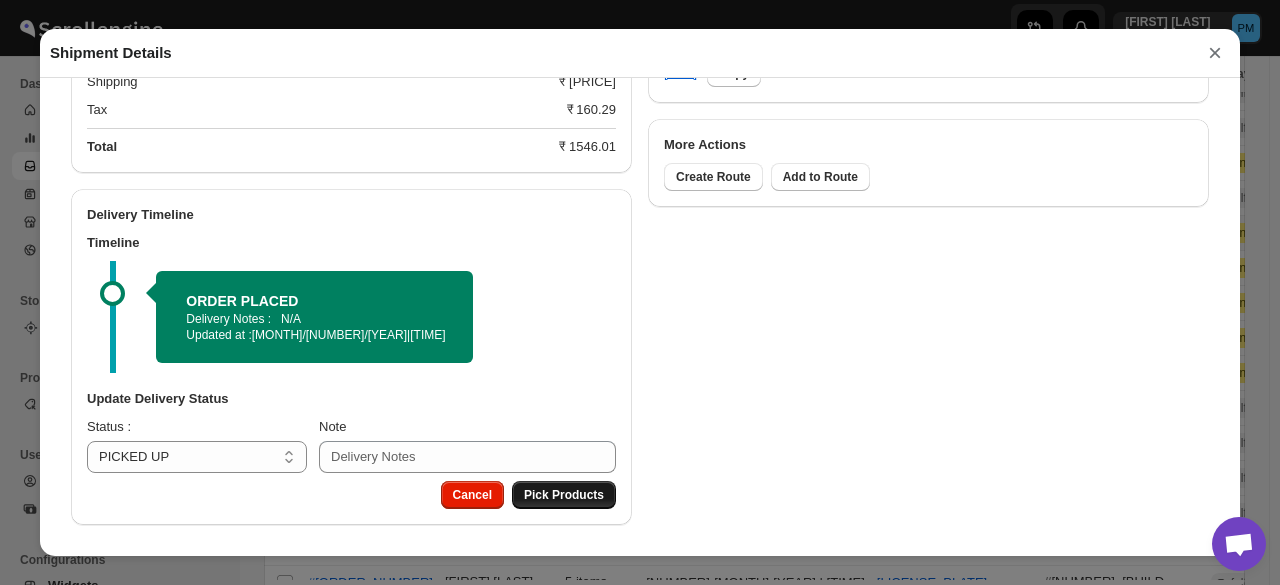 click on "Pick Products" at bounding box center (564, 495) 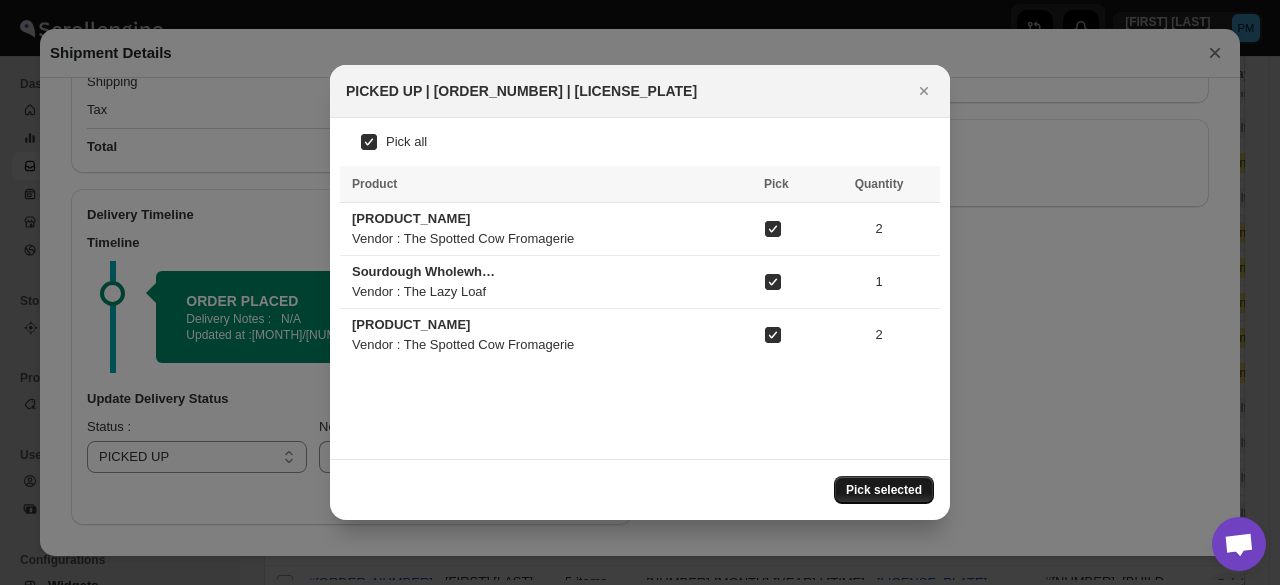 click on "Pick selected" at bounding box center (884, 490) 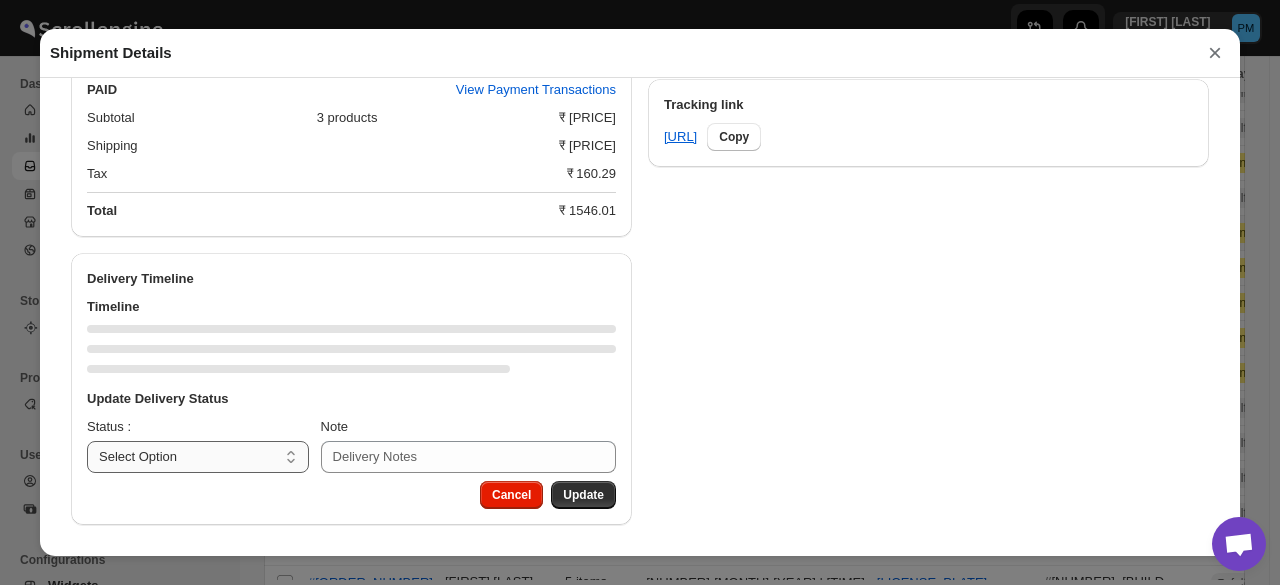 scroll, scrollTop: 954, scrollLeft: 0, axis: vertical 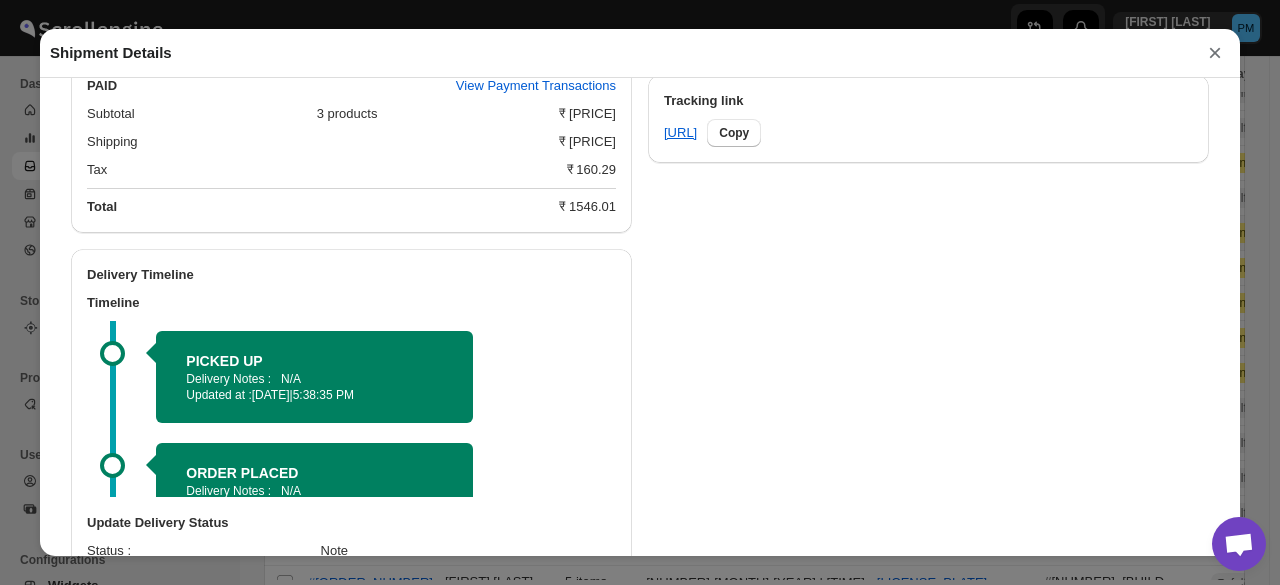 select on "OUT_FOR_DELIVERY" 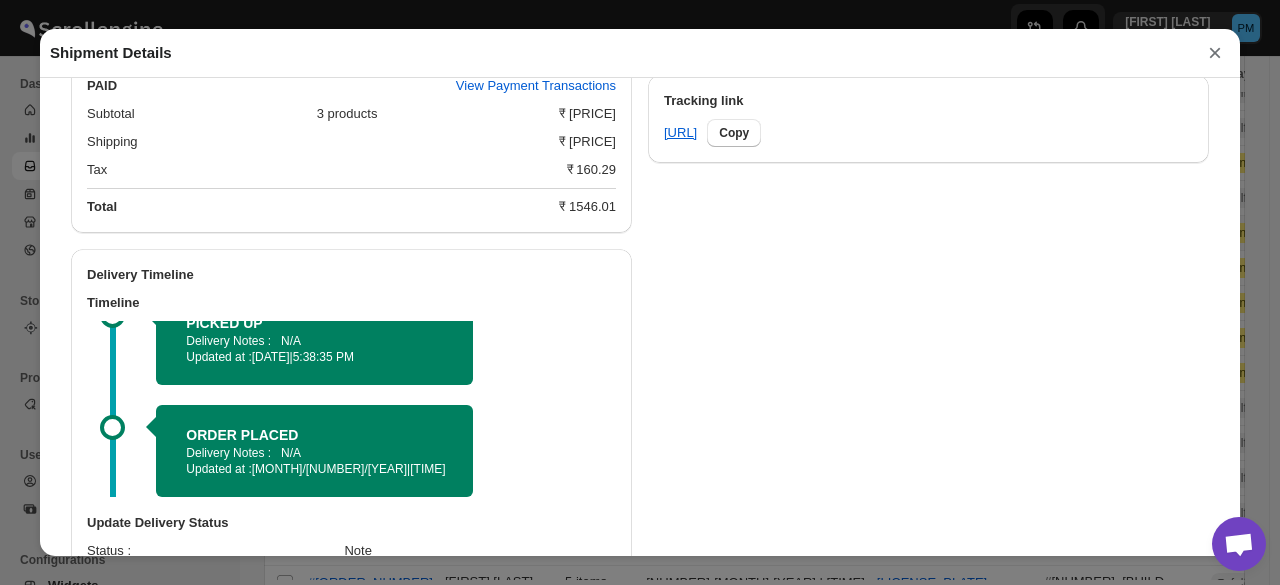 scroll, scrollTop: 48, scrollLeft: 0, axis: vertical 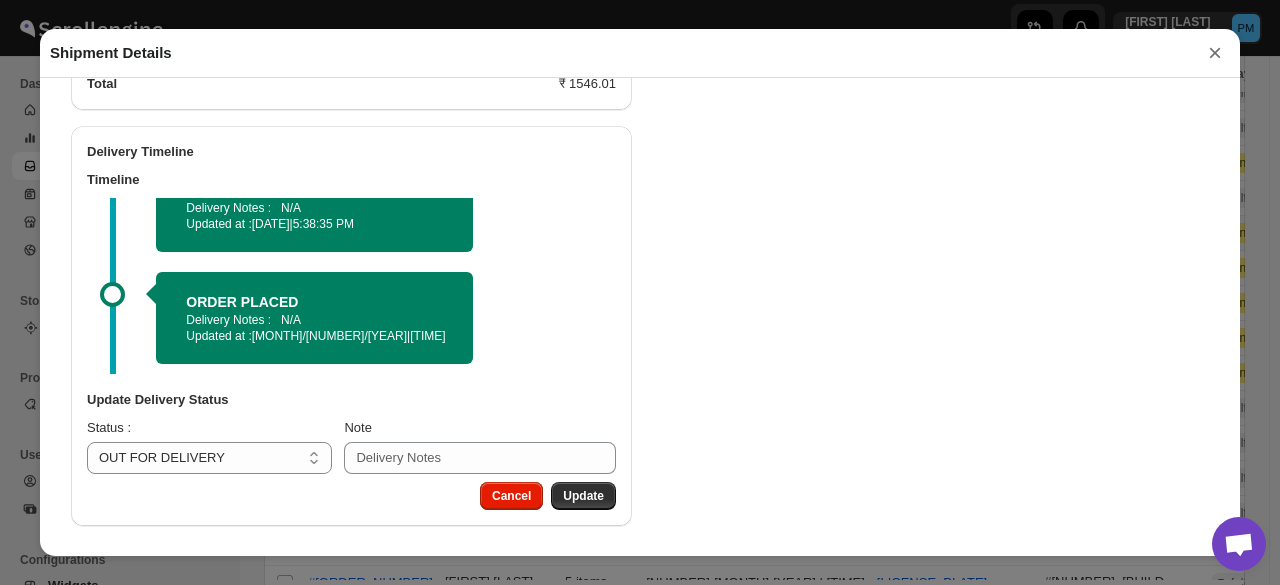 click on "Cancel Update" at bounding box center [544, 492] 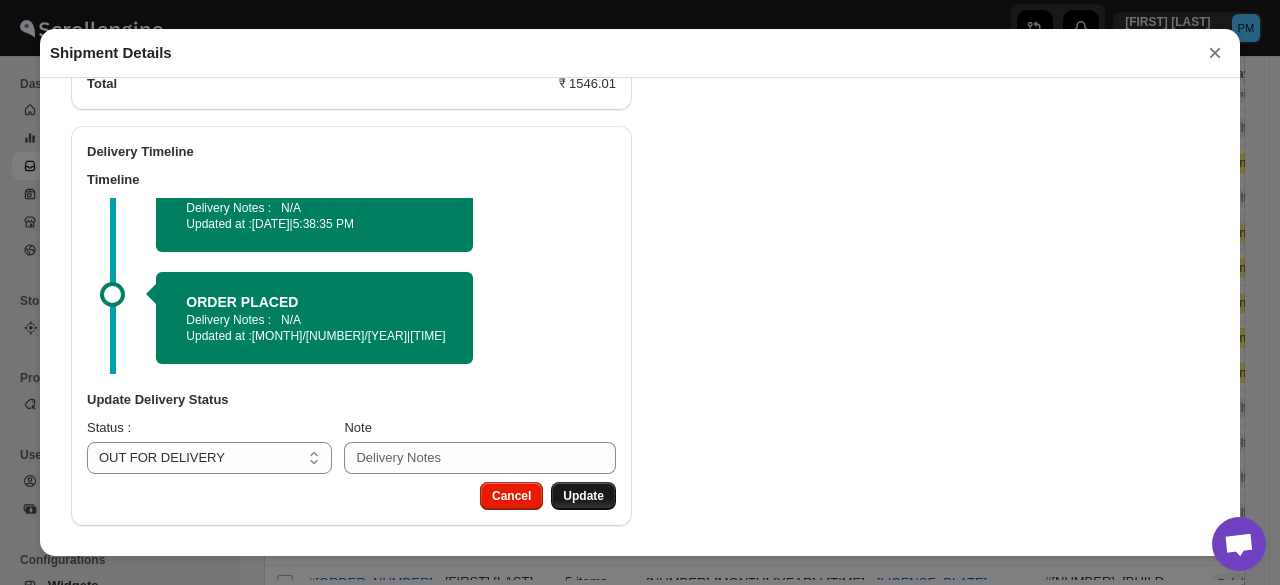 click on "Update" at bounding box center [583, 496] 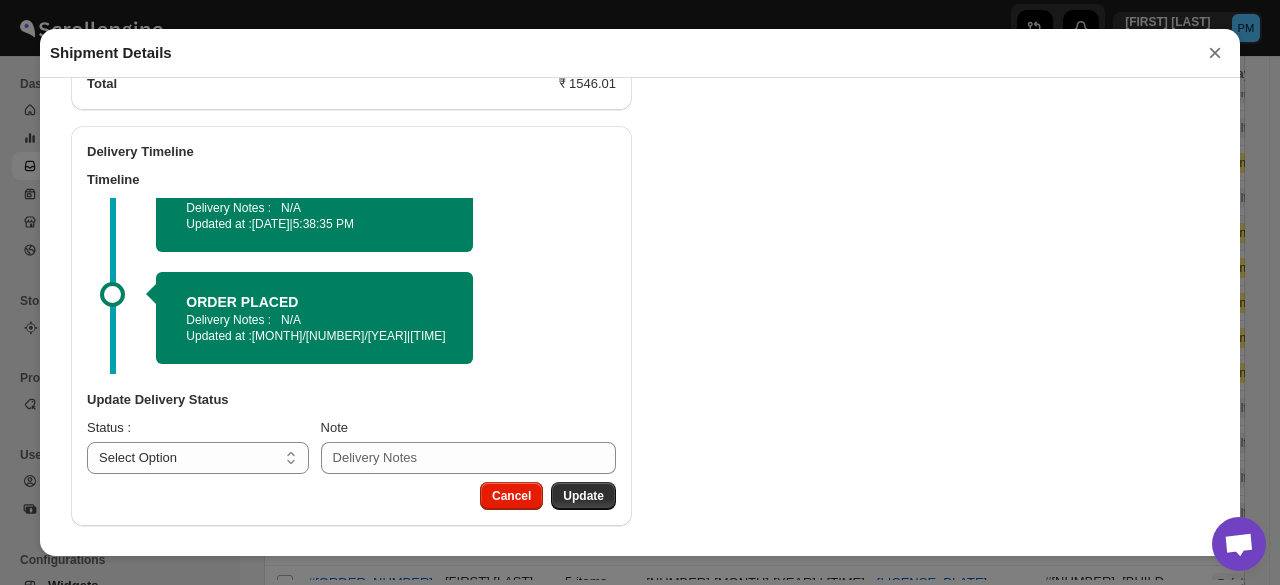 select 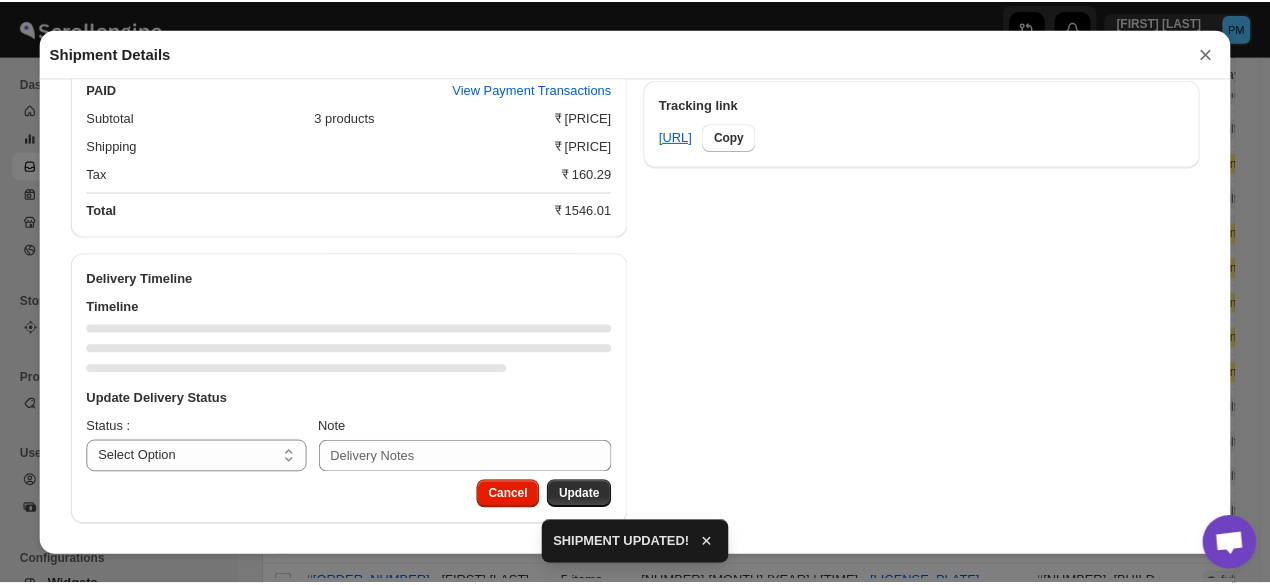 scroll, scrollTop: 1081, scrollLeft: 0, axis: vertical 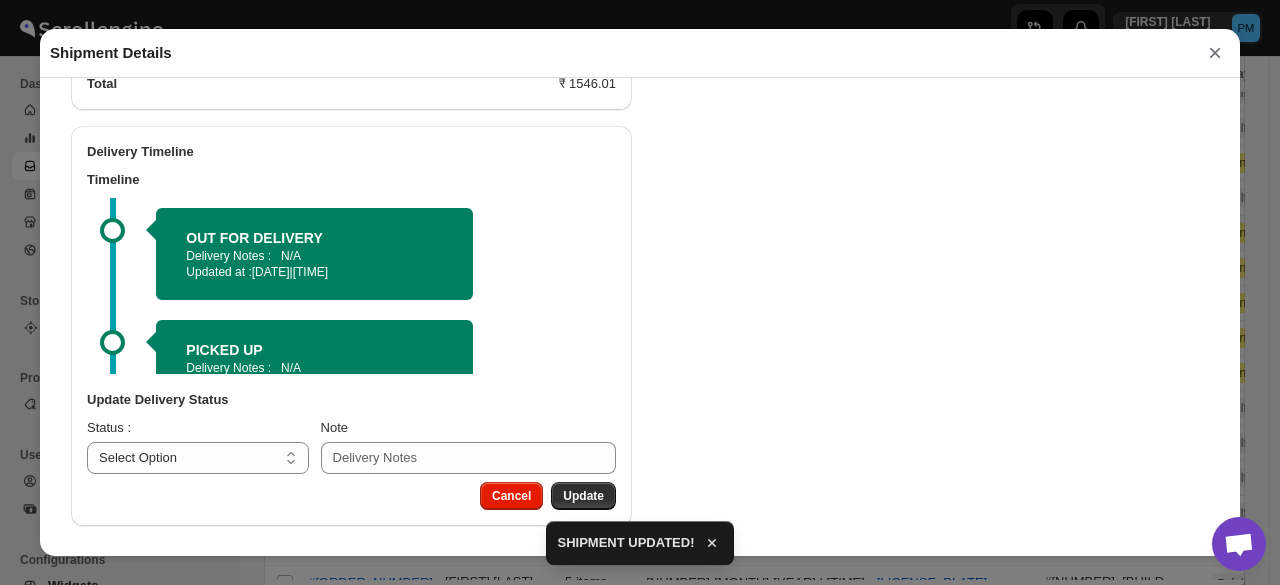 click on "×" at bounding box center [1215, 53] 